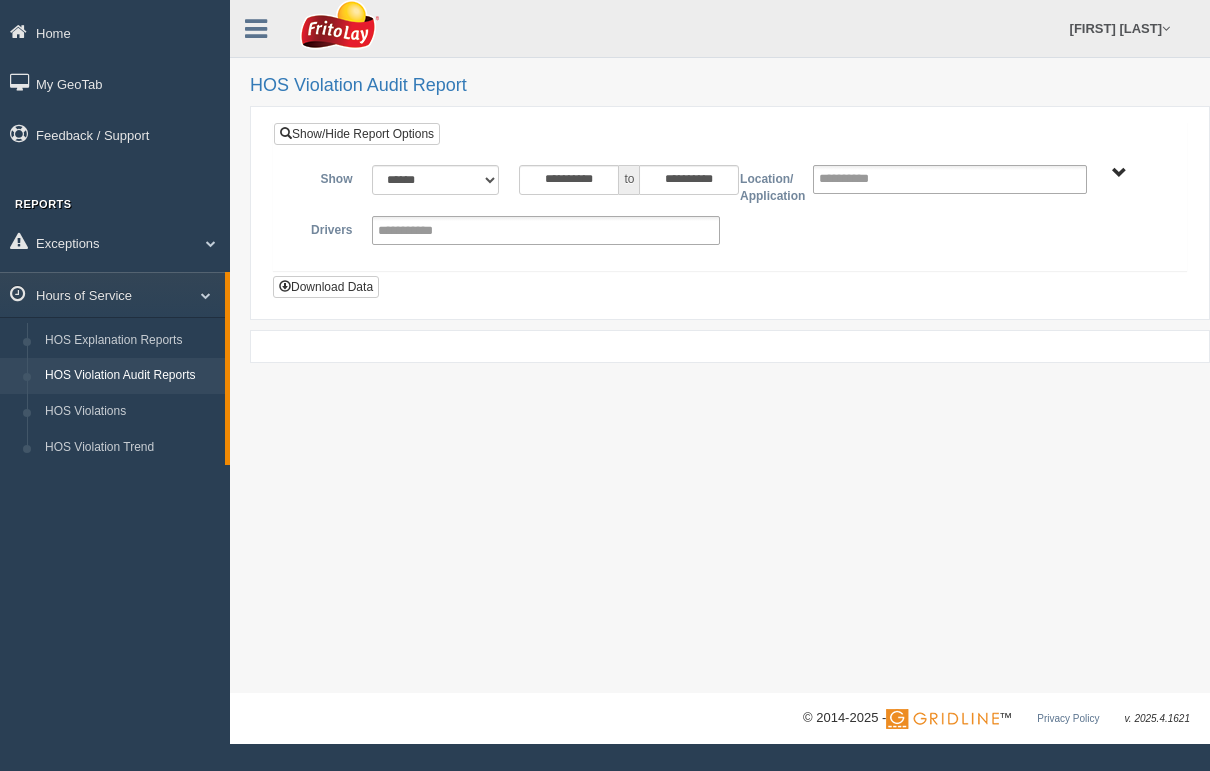 scroll, scrollTop: 0, scrollLeft: 0, axis: both 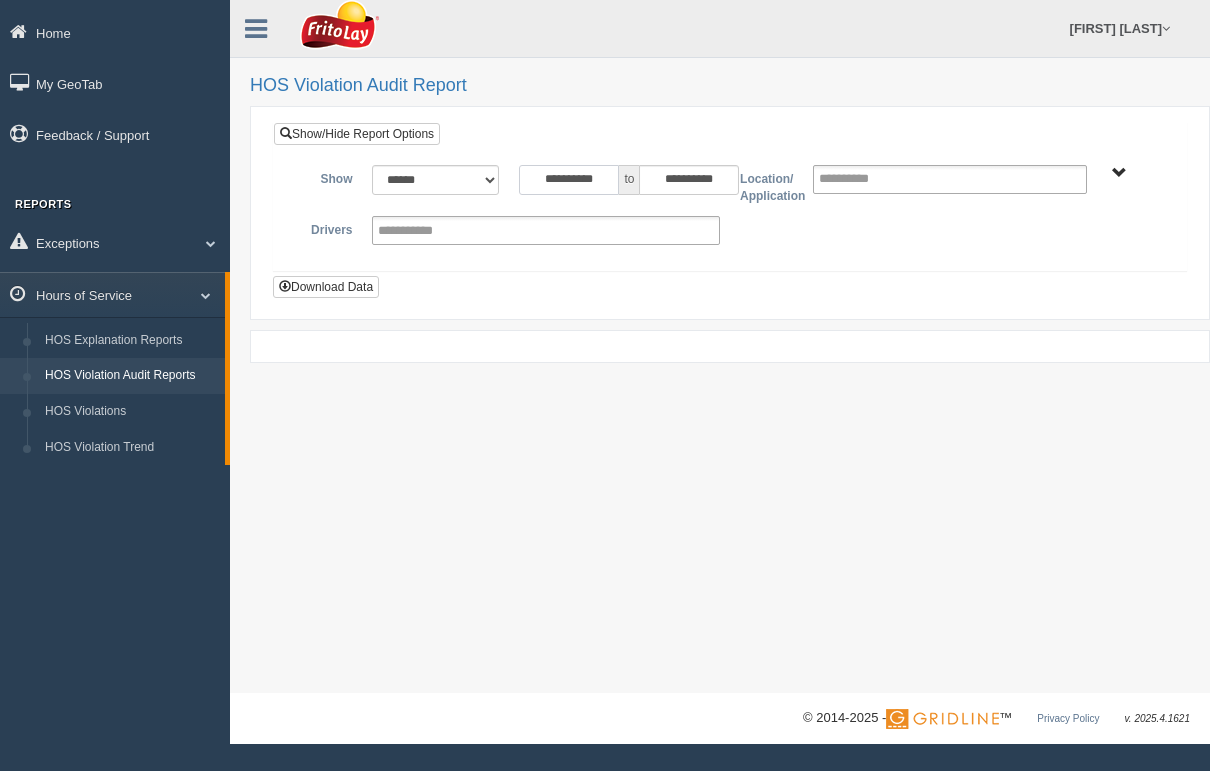click on "**********" at bounding box center (569, 180) 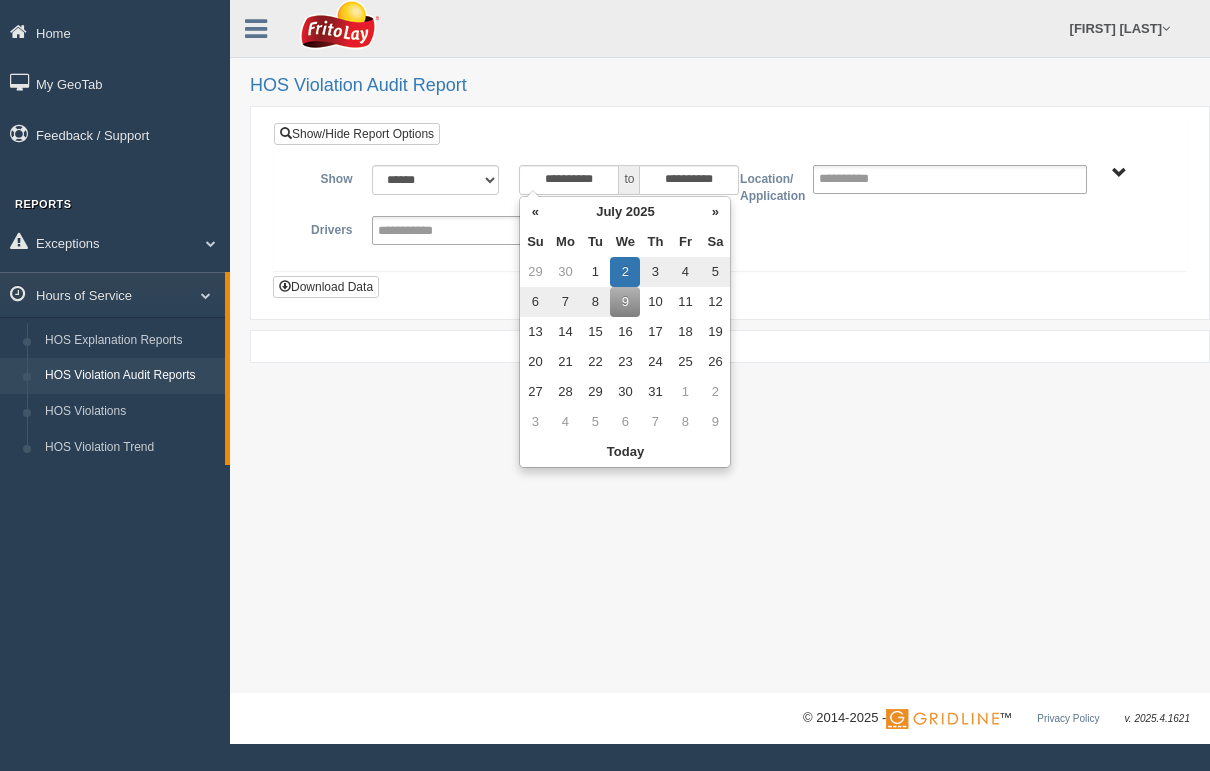 click on "«" at bounding box center (535, 212) 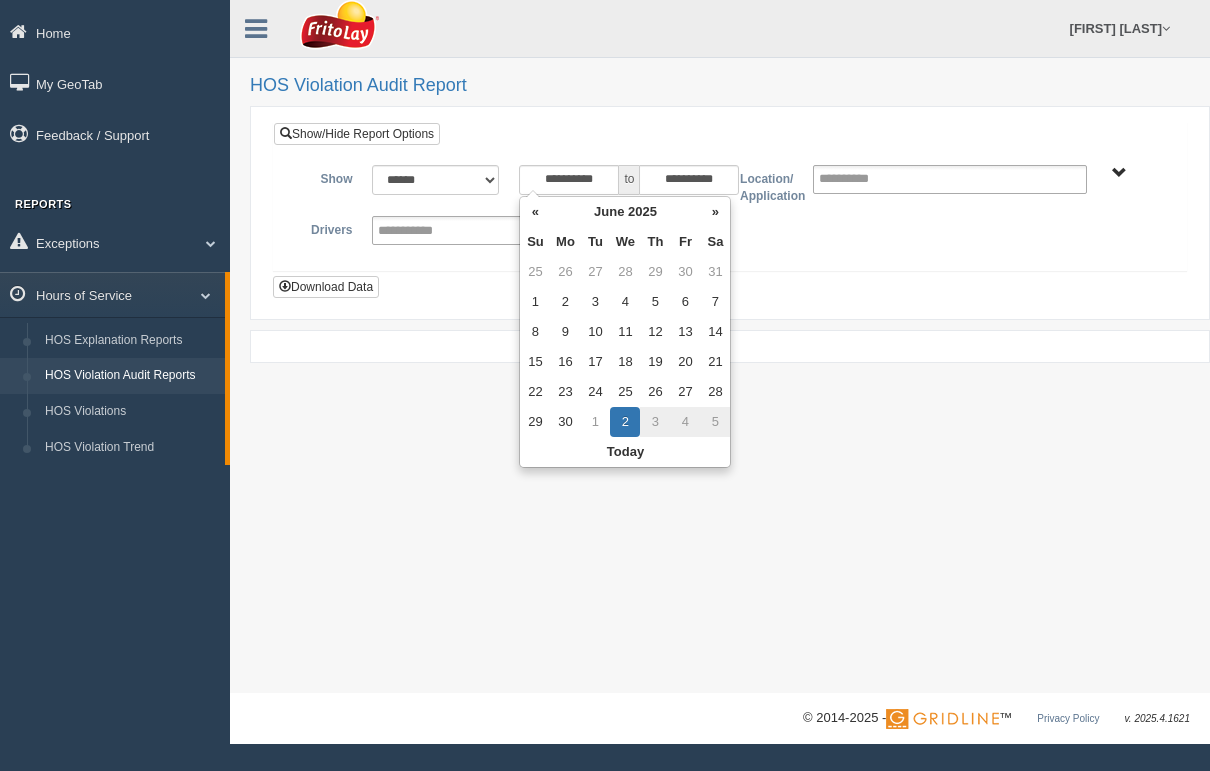click on "«" at bounding box center [535, 212] 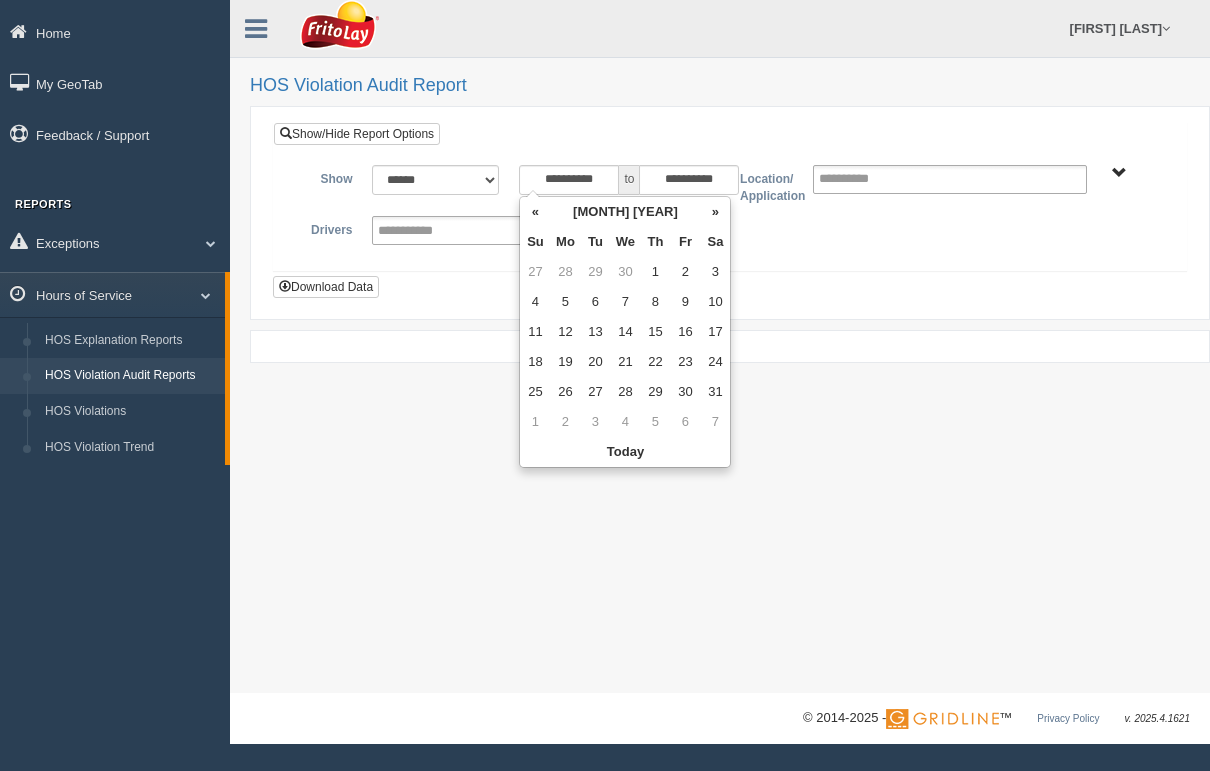 click on "«" at bounding box center [535, 212] 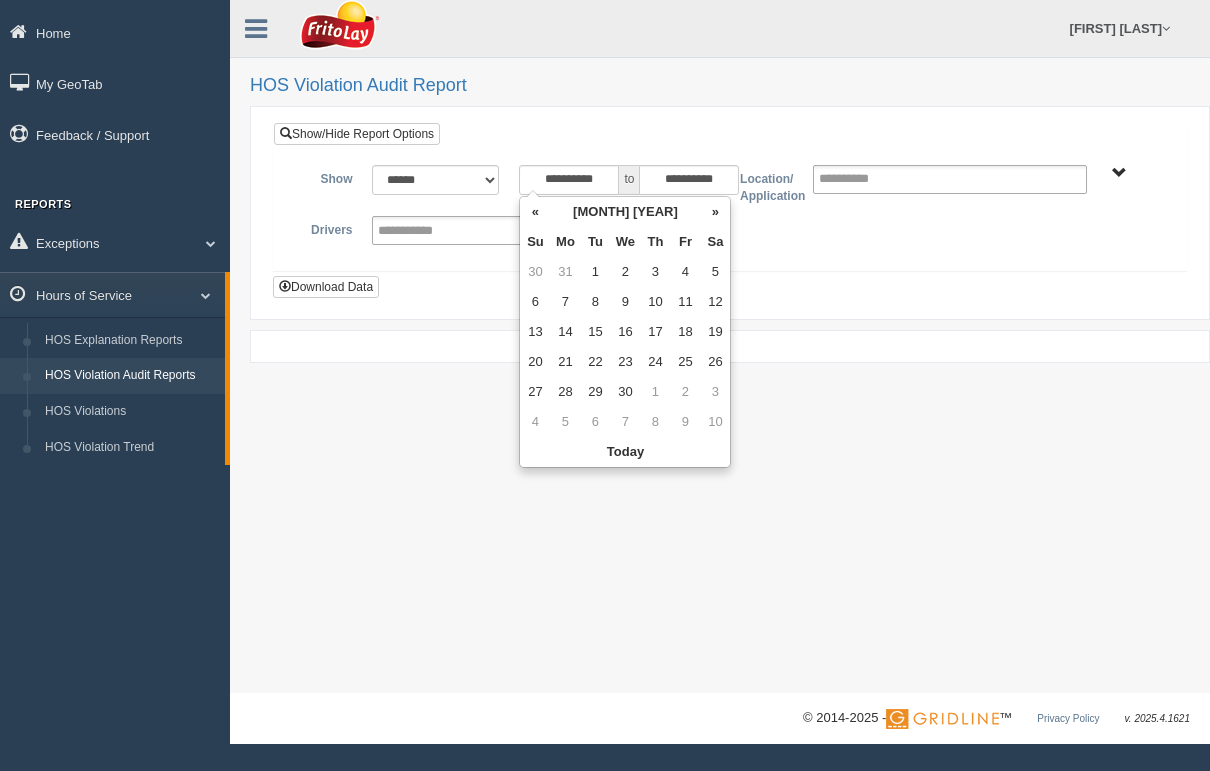 click on "« [MONTH] [YEAR] » Su Mo Tu We Th Fr Sa 30 31 1 2 3 4 5 6 7 8 9 10 11 12 13 14 15 16 17 18 19 20 21 22 23 24 25 26 27 28 29 30 1 2 3 4 5 6 7 8 9 10 Today Clear « [YEAR] » Jan Feb Mar Apr May Jun Jul Aug Sep Oct Nov Dec Today Clear « [YEAR]-[YEAR] » 2019 2020 2021 2022 2023 2024 2025 2026 2027 2028 2029 2030 Today Clear" at bounding box center (625, 332) 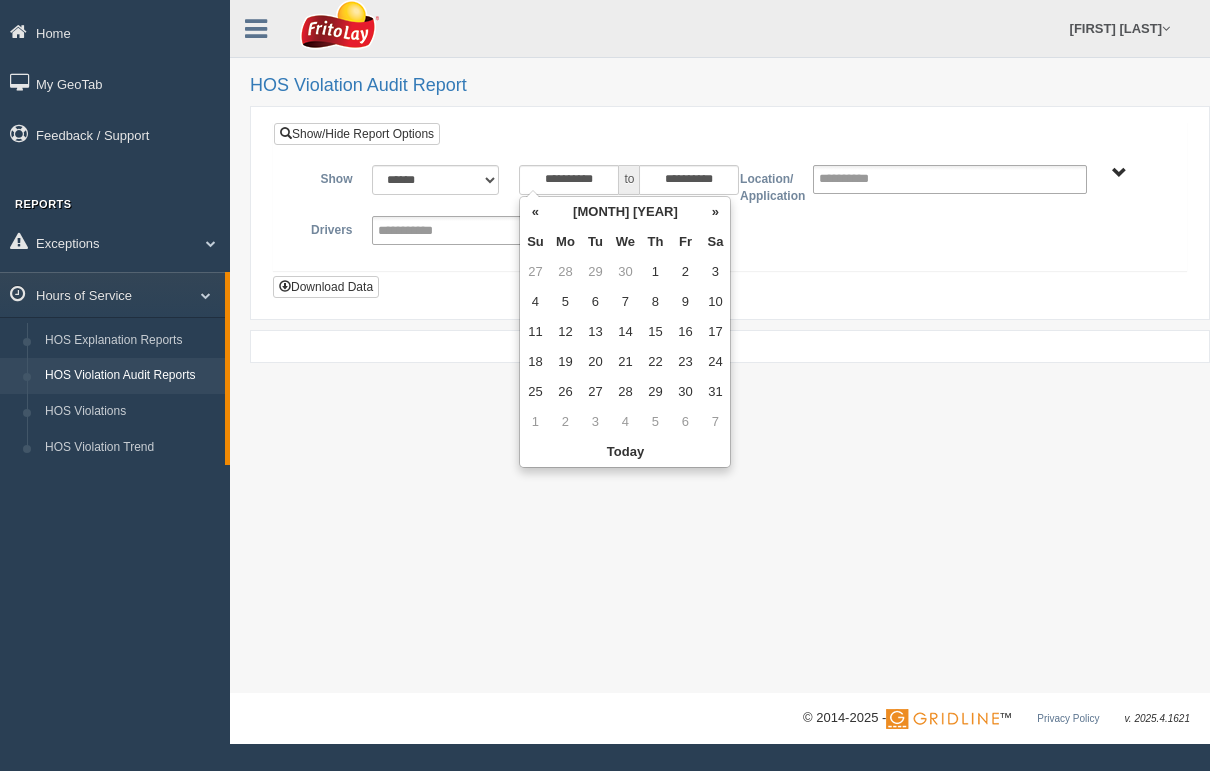 click on "1" at bounding box center (655, 272) 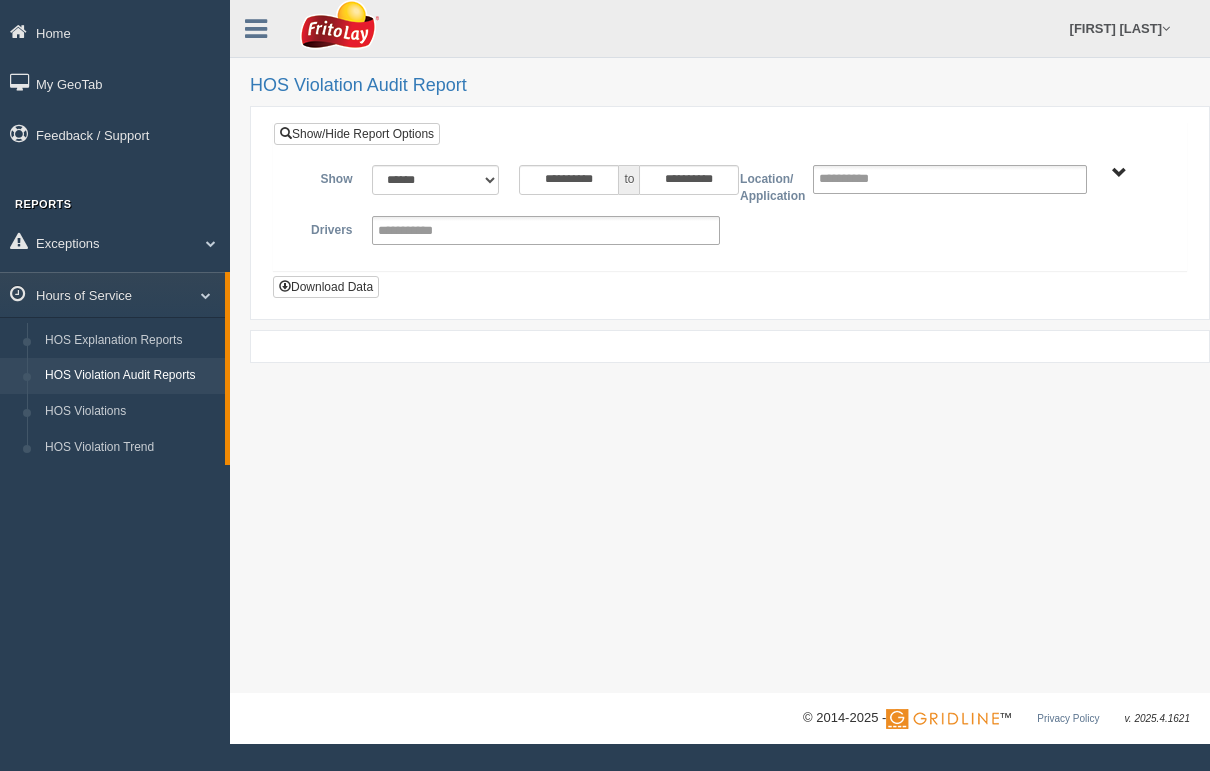 click on "**********" at bounding box center [730, 210] 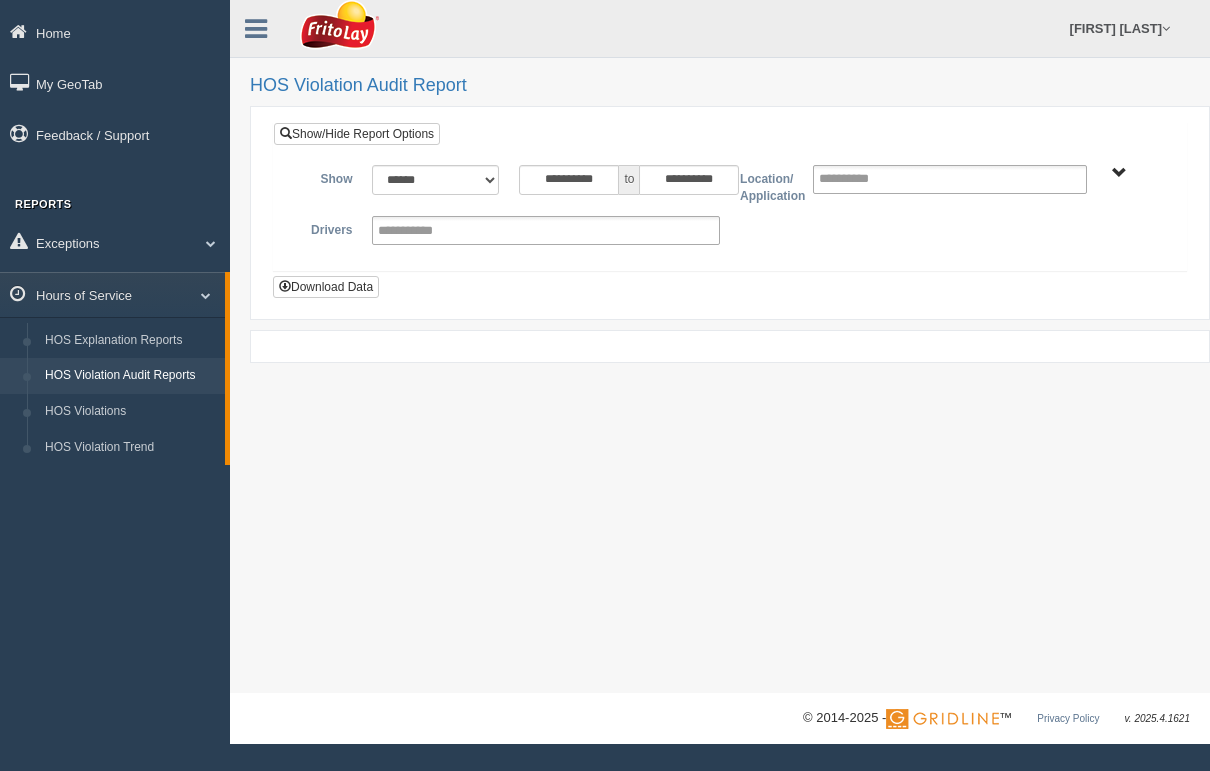click on "Show/Hide Report Options" at bounding box center (357, 134) 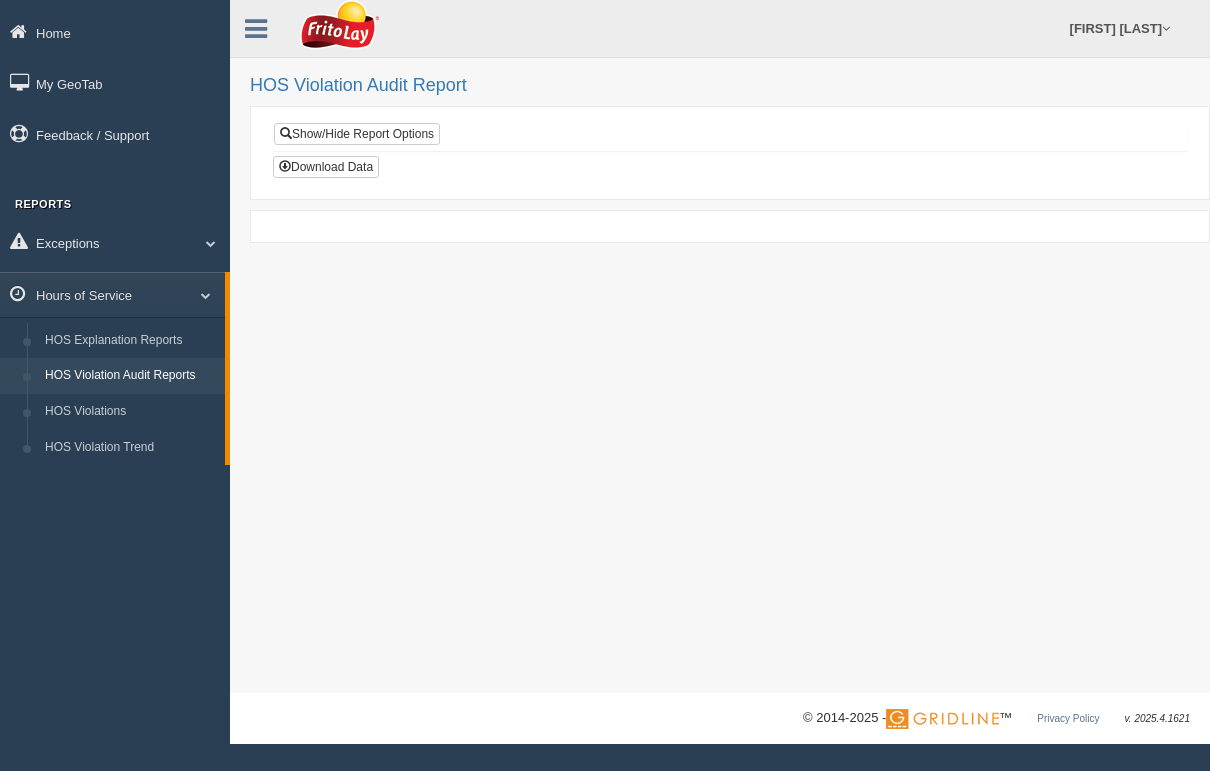 click on "Show/Hide Report Options" at bounding box center (357, 134) 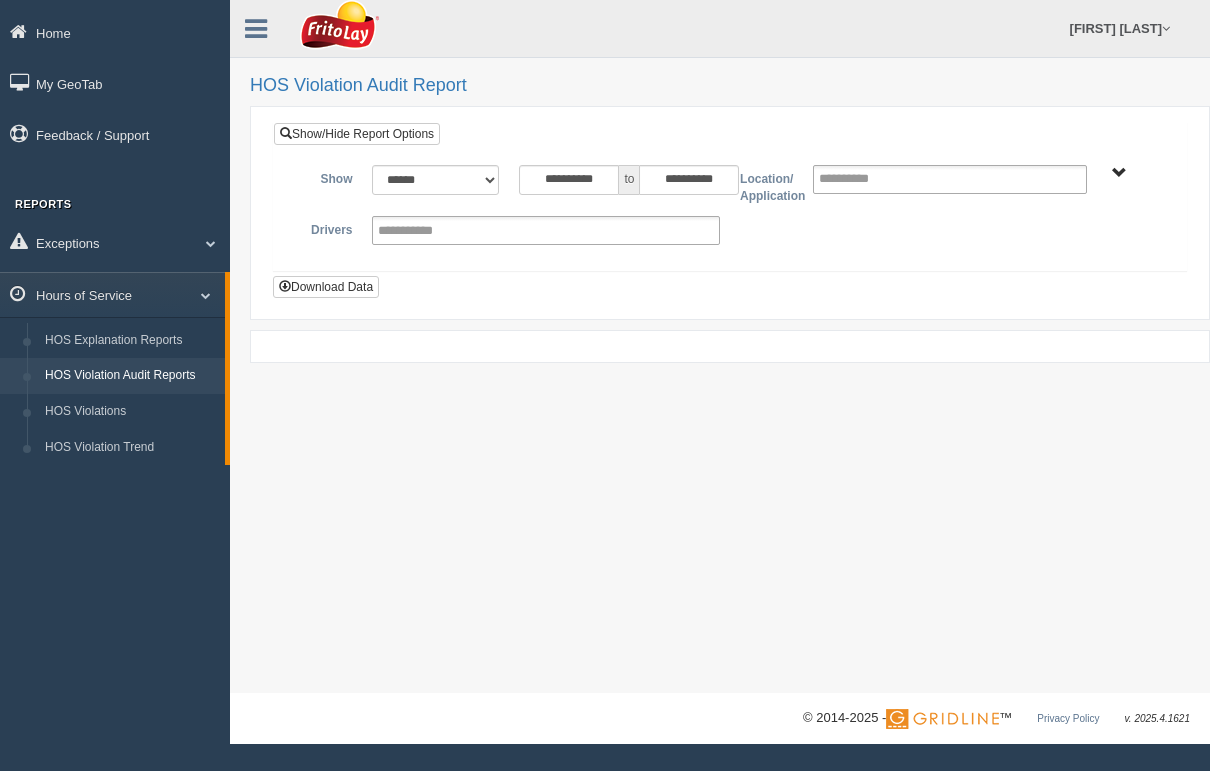 click on "HOS Explanation Reports" at bounding box center [130, 341] 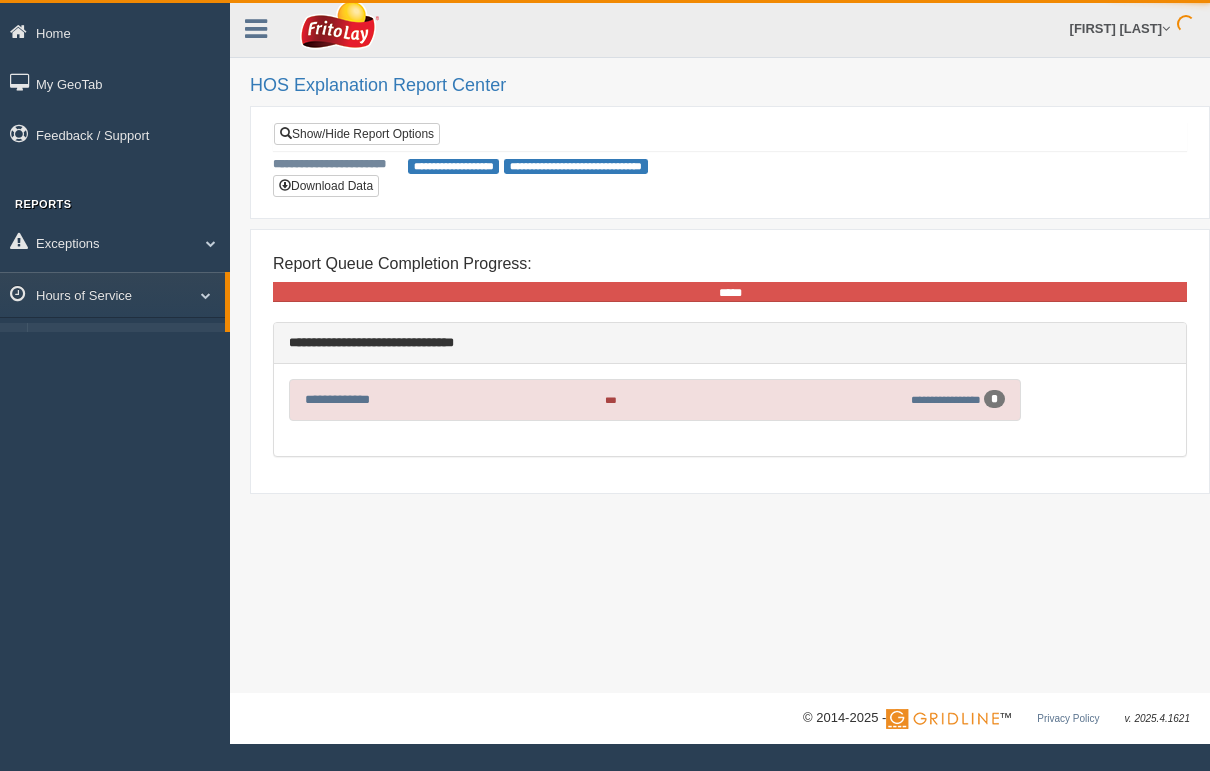 scroll, scrollTop: 0, scrollLeft: 0, axis: both 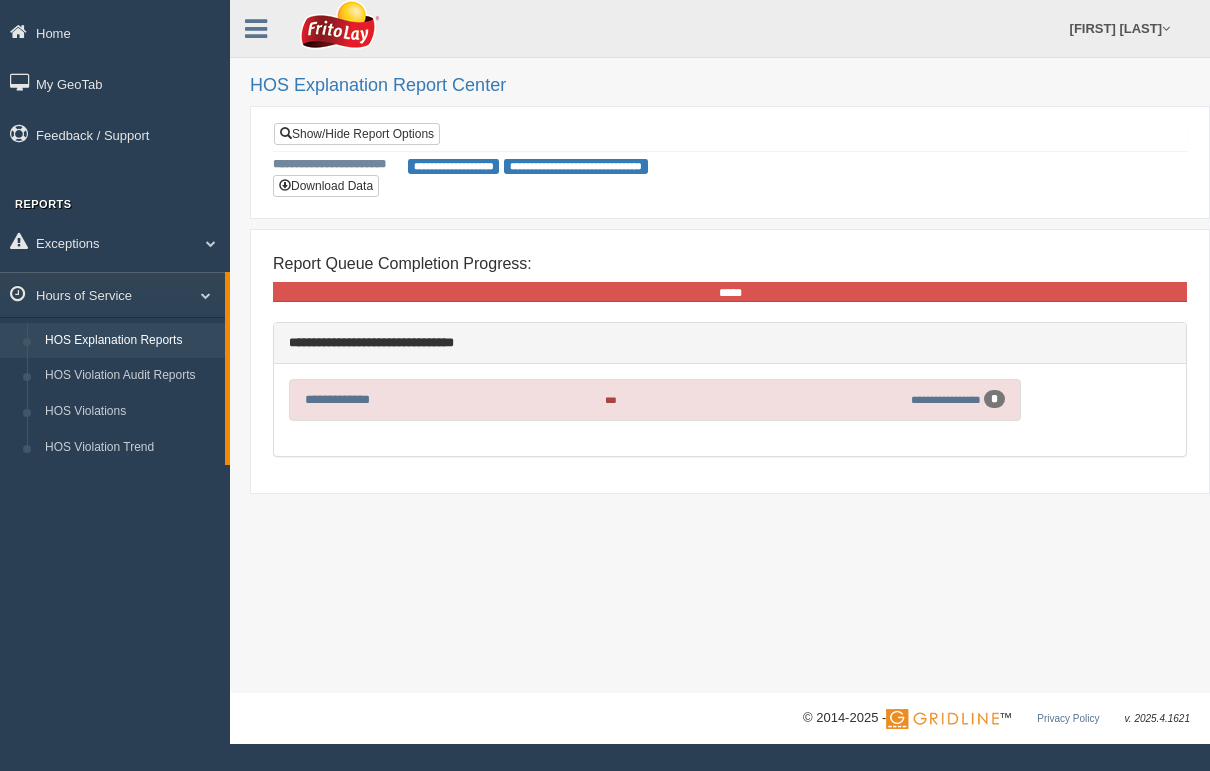 click on "**********" at bounding box center (454, 166) 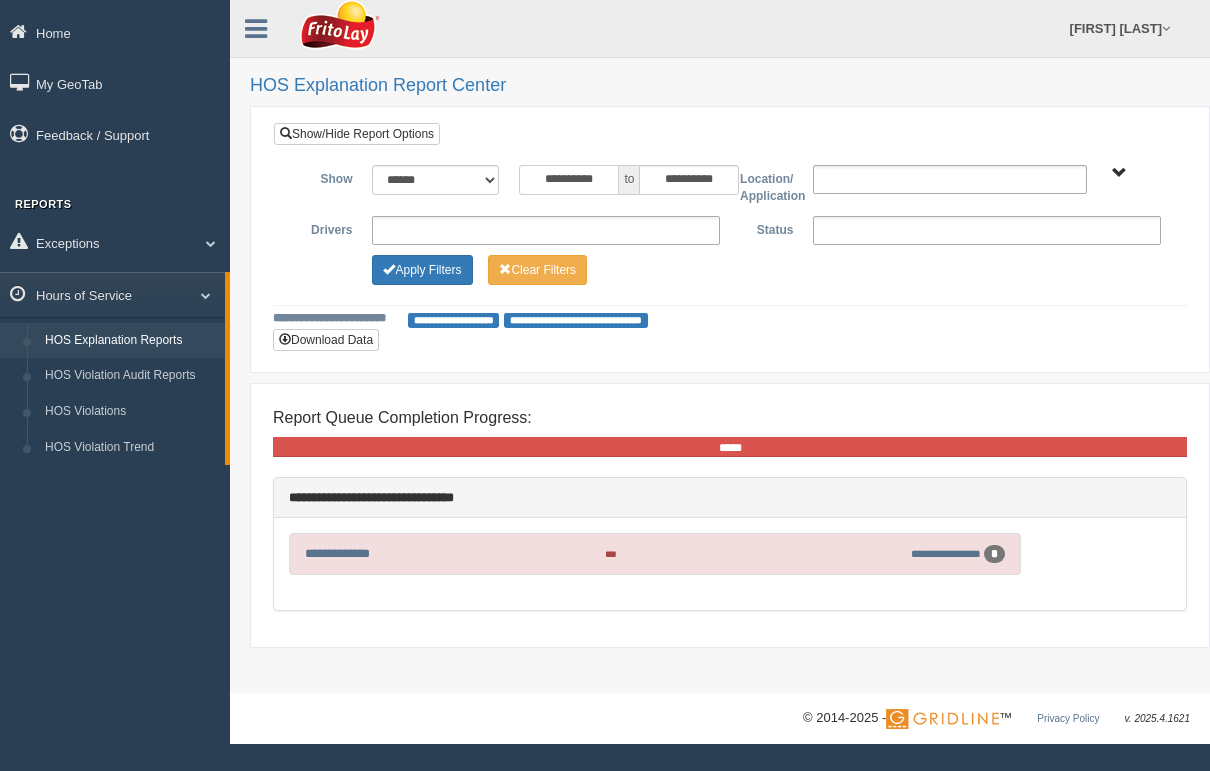 click on "**********" at bounding box center (569, 180) 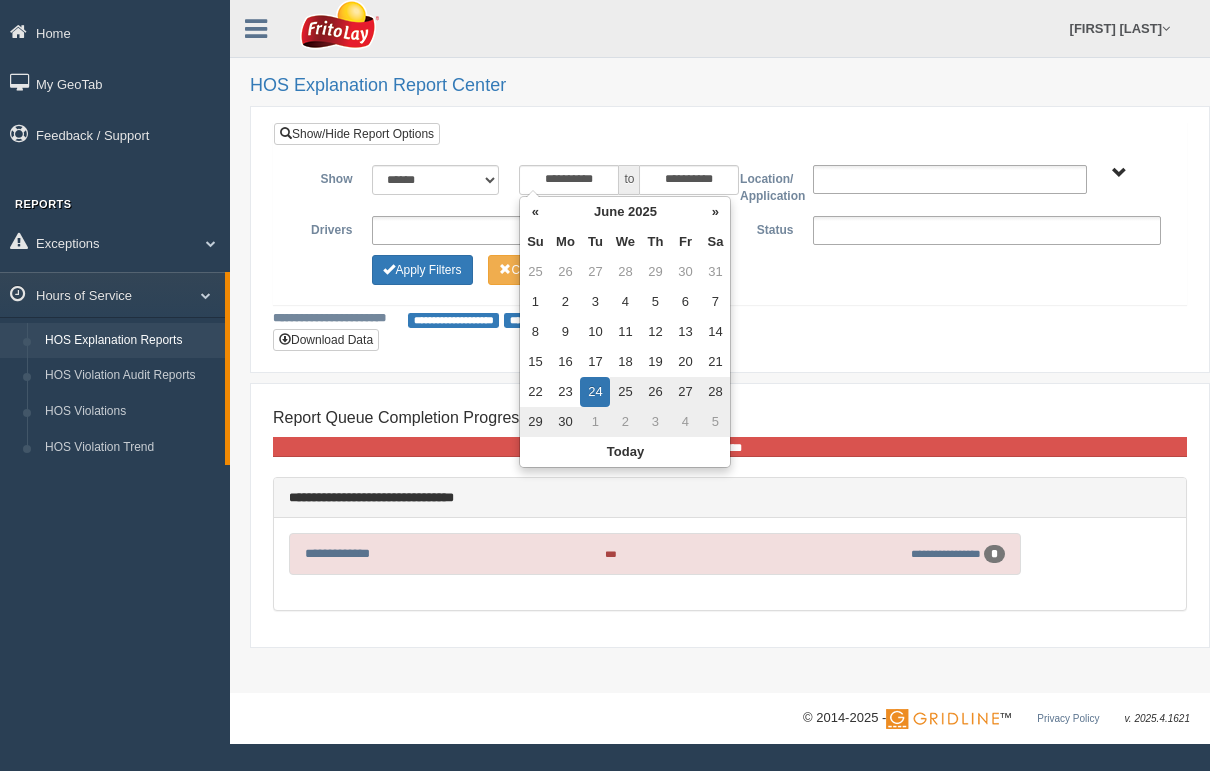 click on "«" at bounding box center [535, 212] 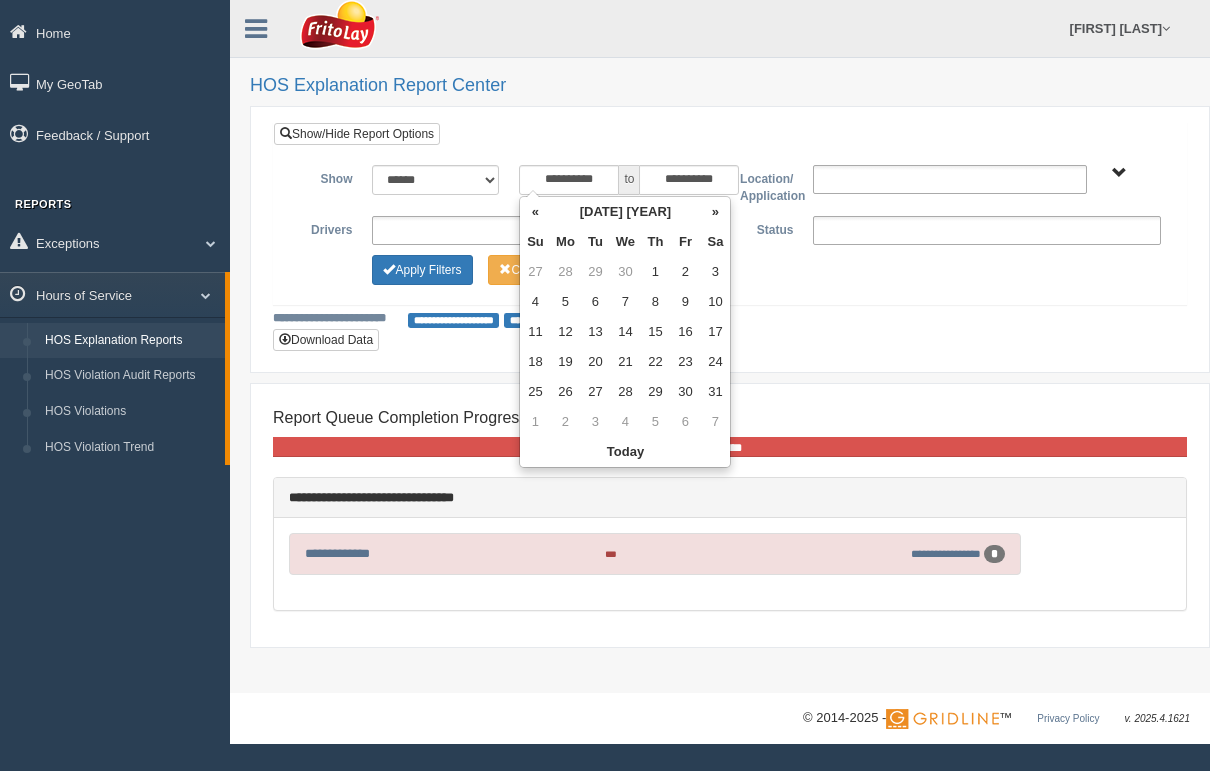 click on "1" at bounding box center (655, 272) 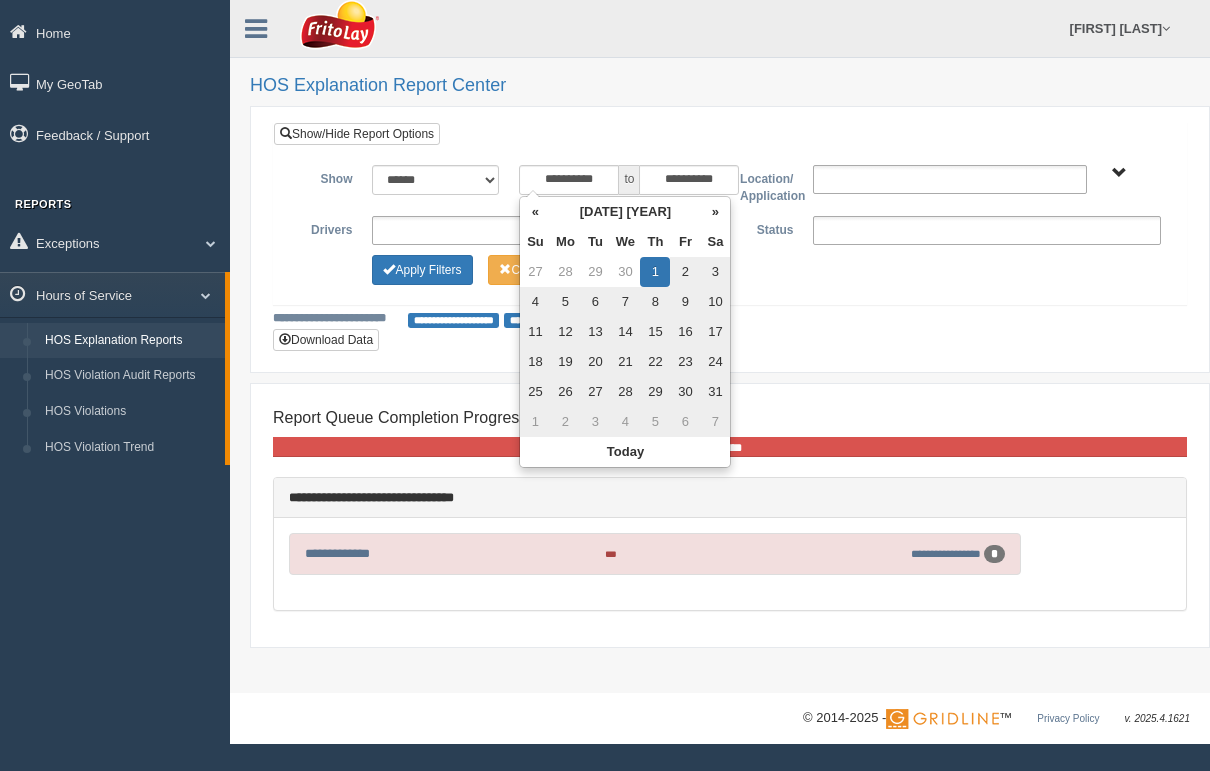 click on "**********" at bounding box center (730, 227) 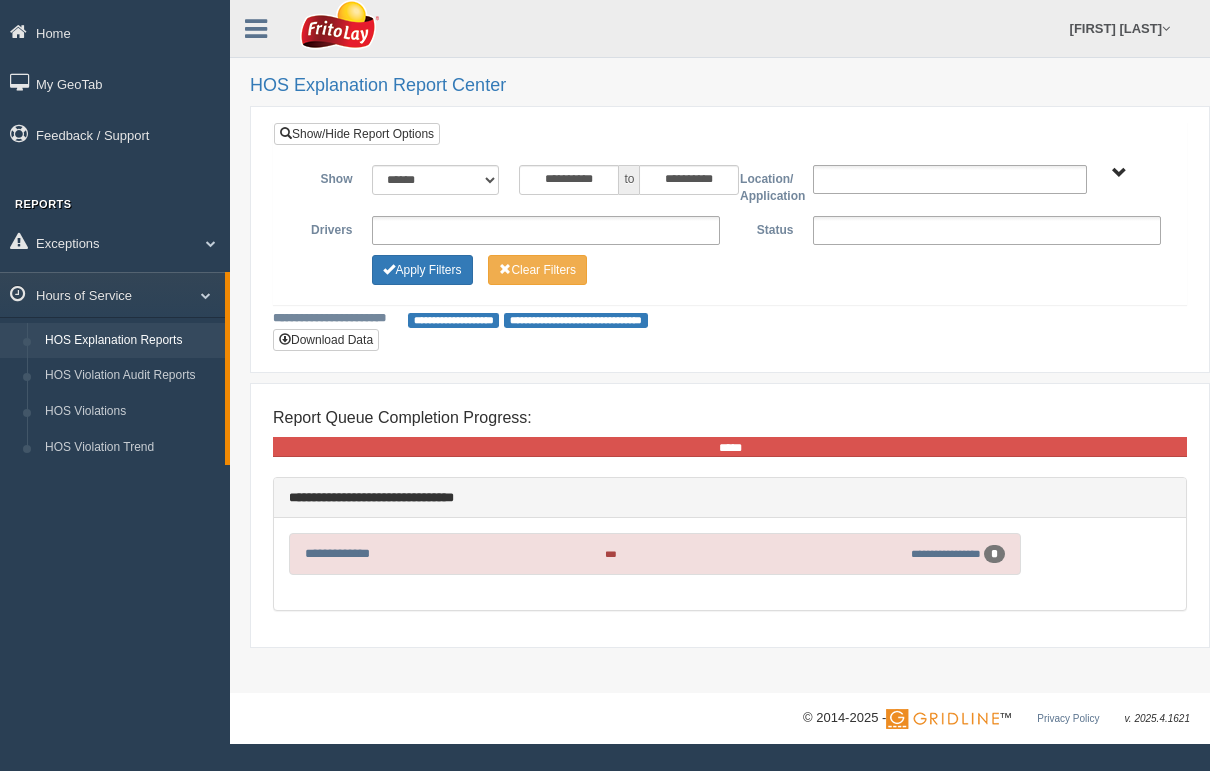 click on "Apply Filters" at bounding box center [422, 270] 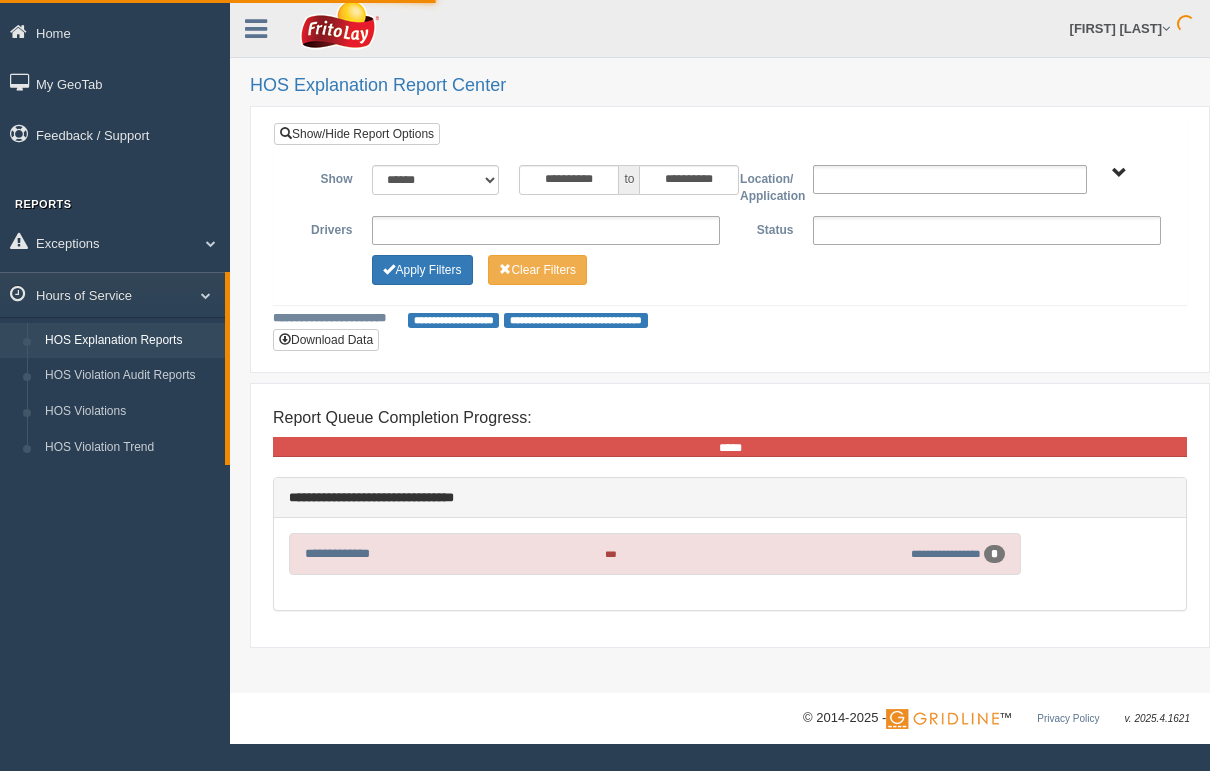click on "Apply Filters" at bounding box center (422, 270) 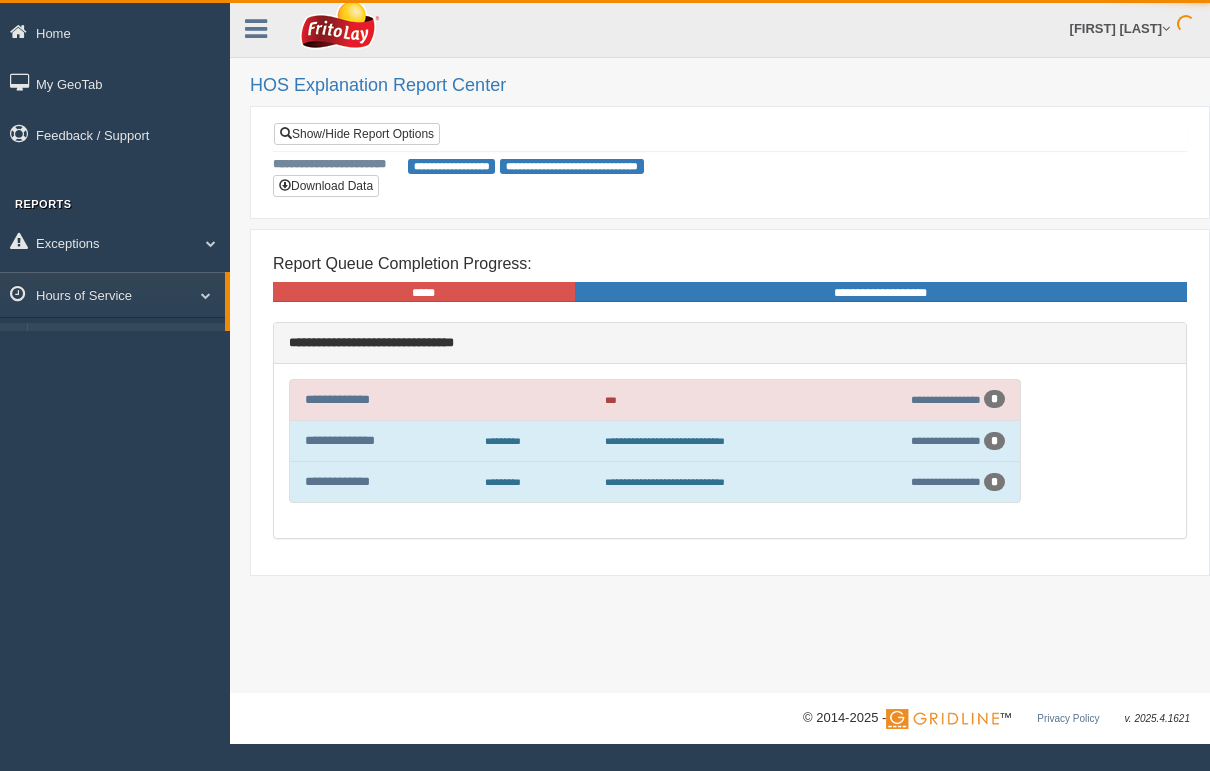 scroll, scrollTop: 0, scrollLeft: 0, axis: both 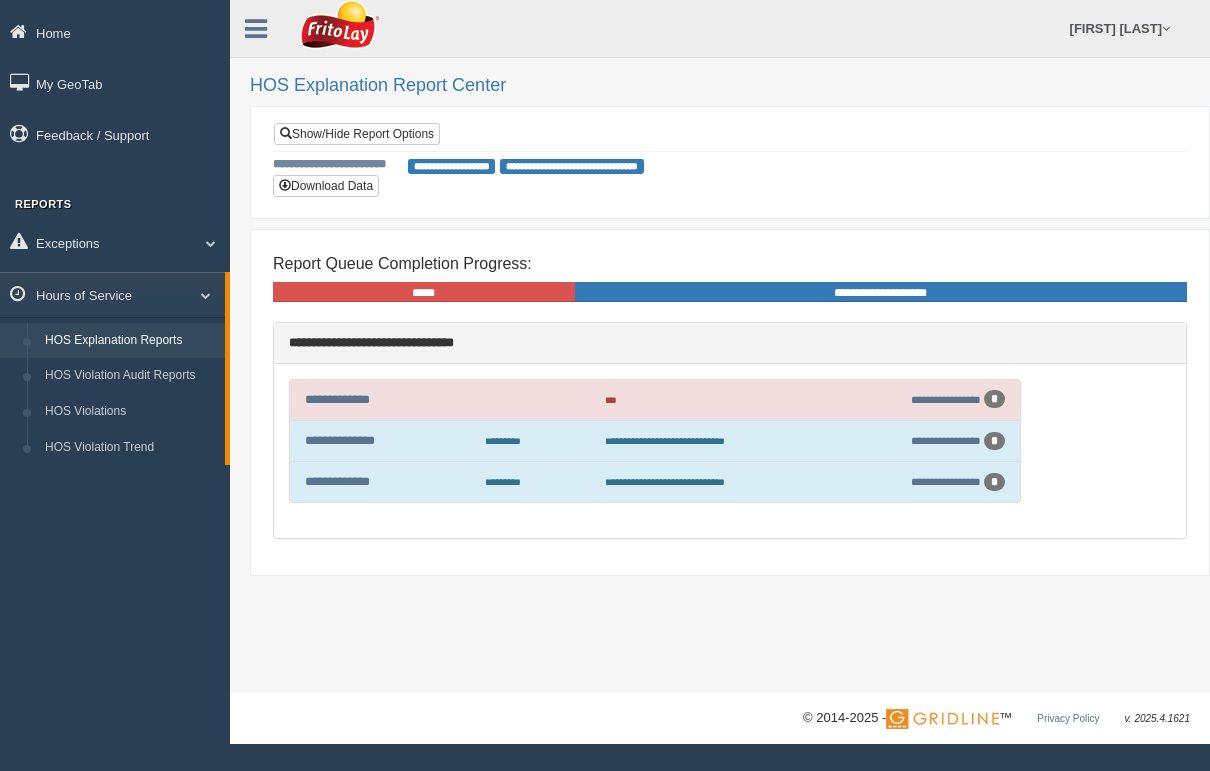 click on "**********" at bounding box center [946, 399] 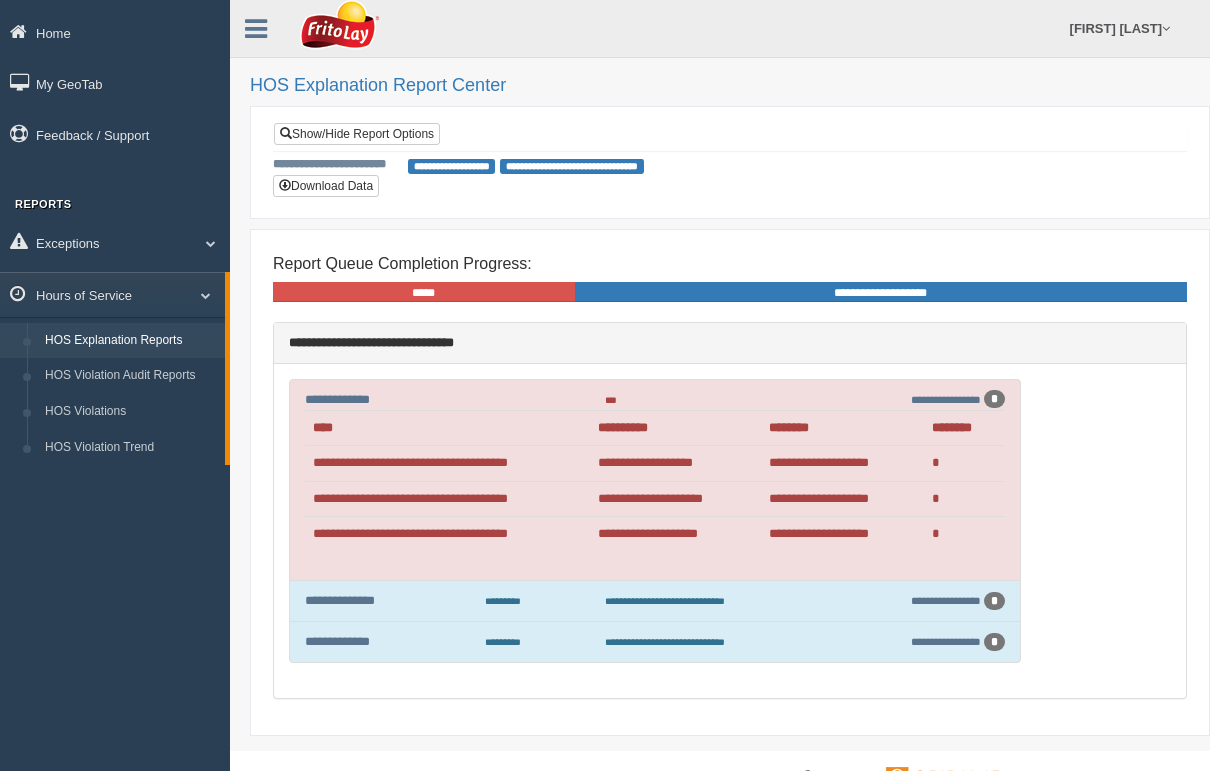 click on "**********" at bounding box center [337, 399] 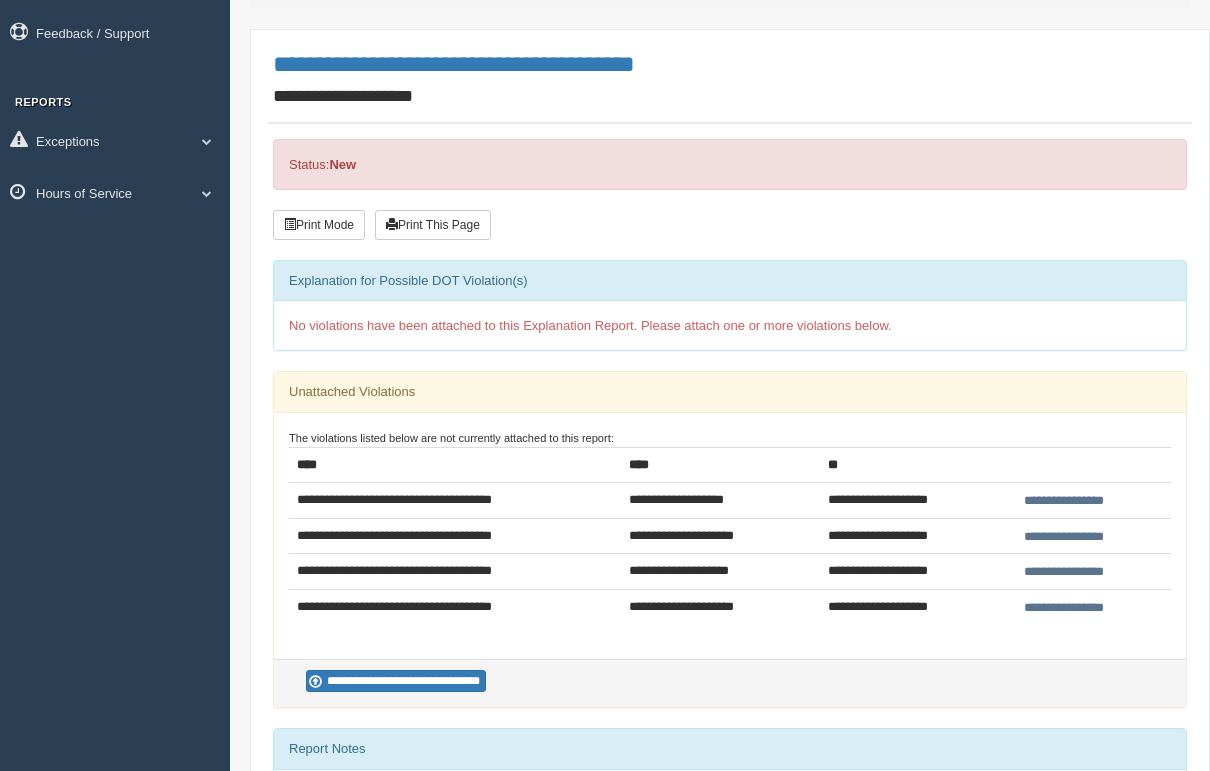 scroll, scrollTop: 103, scrollLeft: 0, axis: vertical 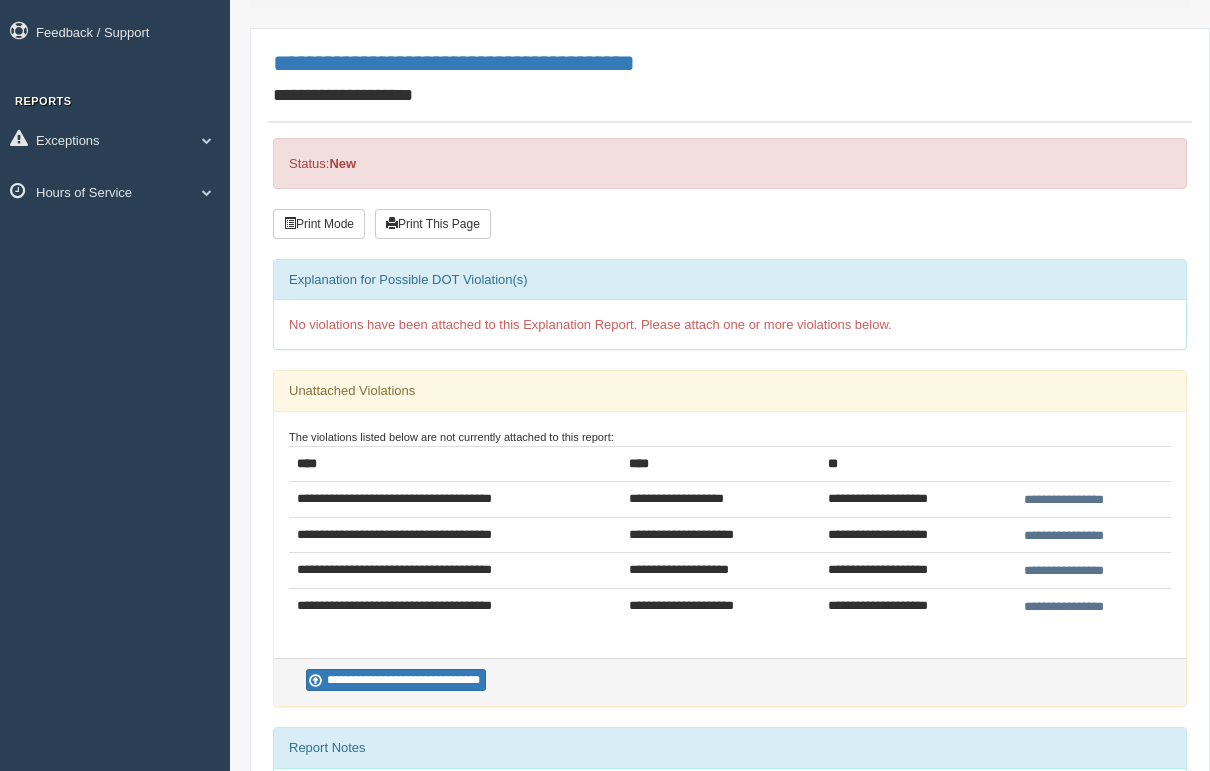 click on "**********" at bounding box center (396, 680) 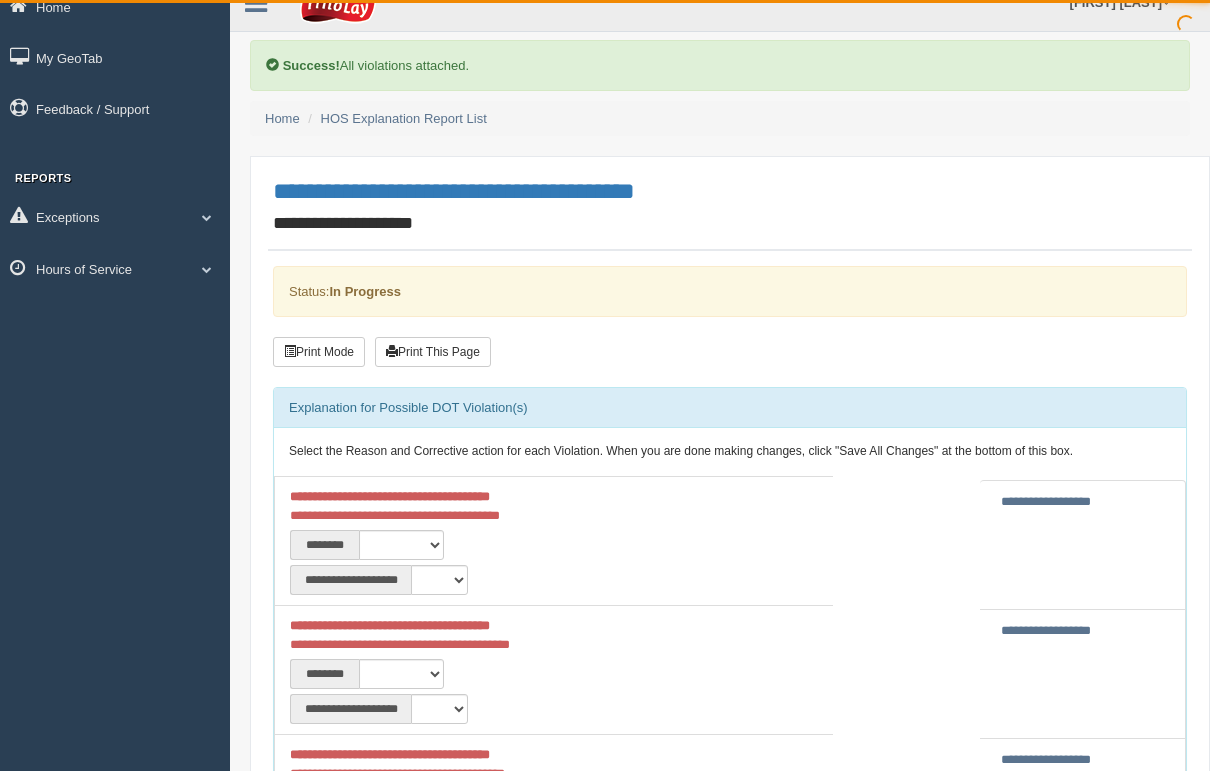 scroll, scrollTop: 26, scrollLeft: 0, axis: vertical 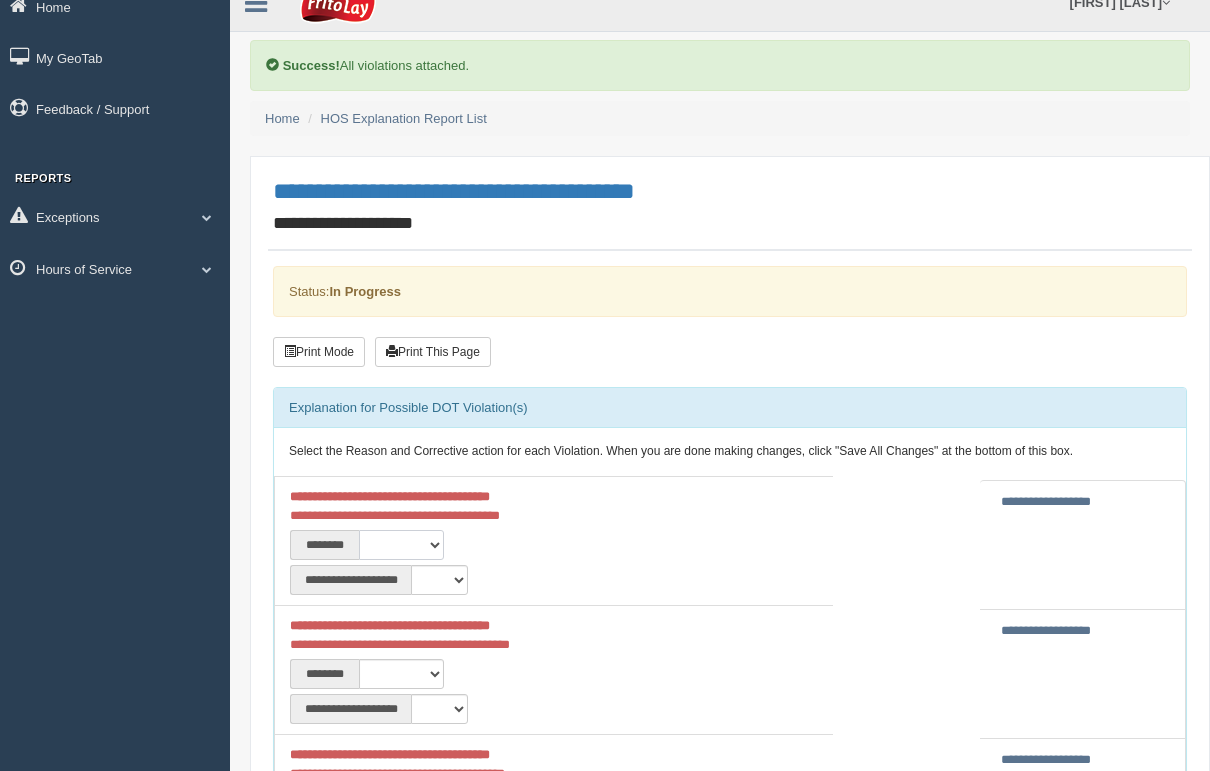 click on "**********" at bounding box center [401, 545] 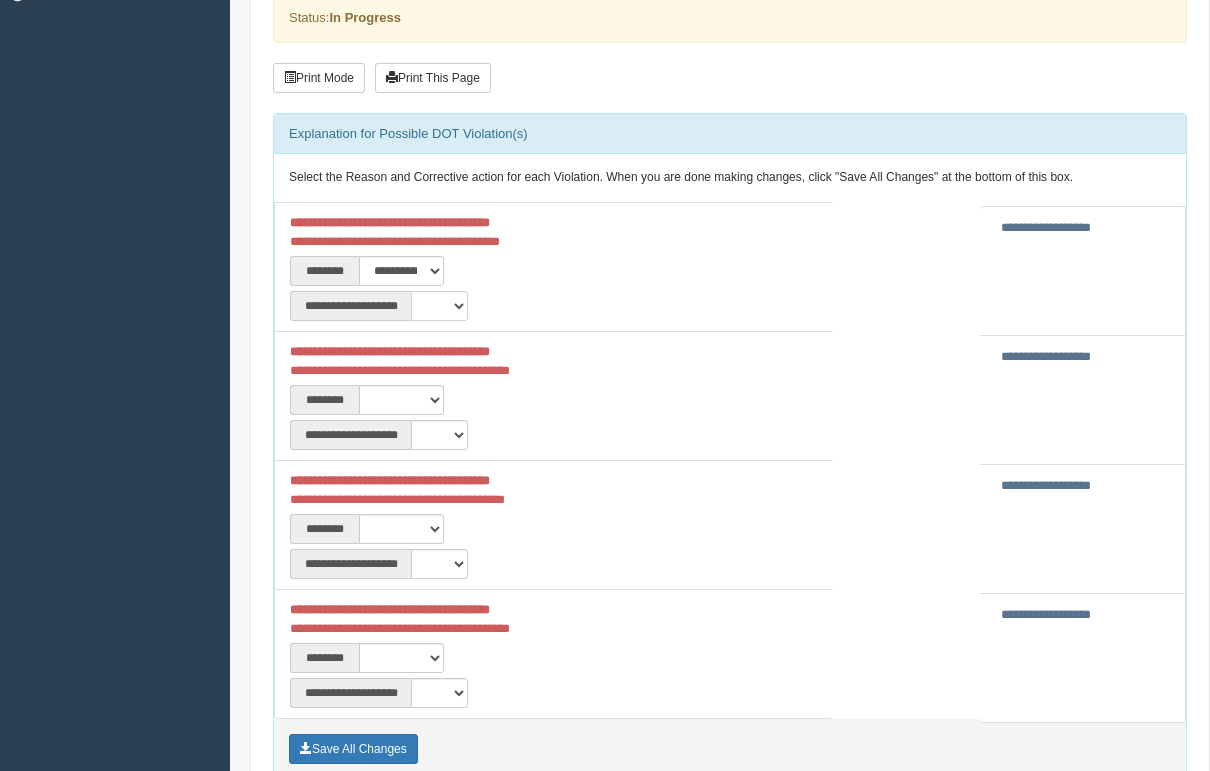 click on "**********" at bounding box center [439, 306] 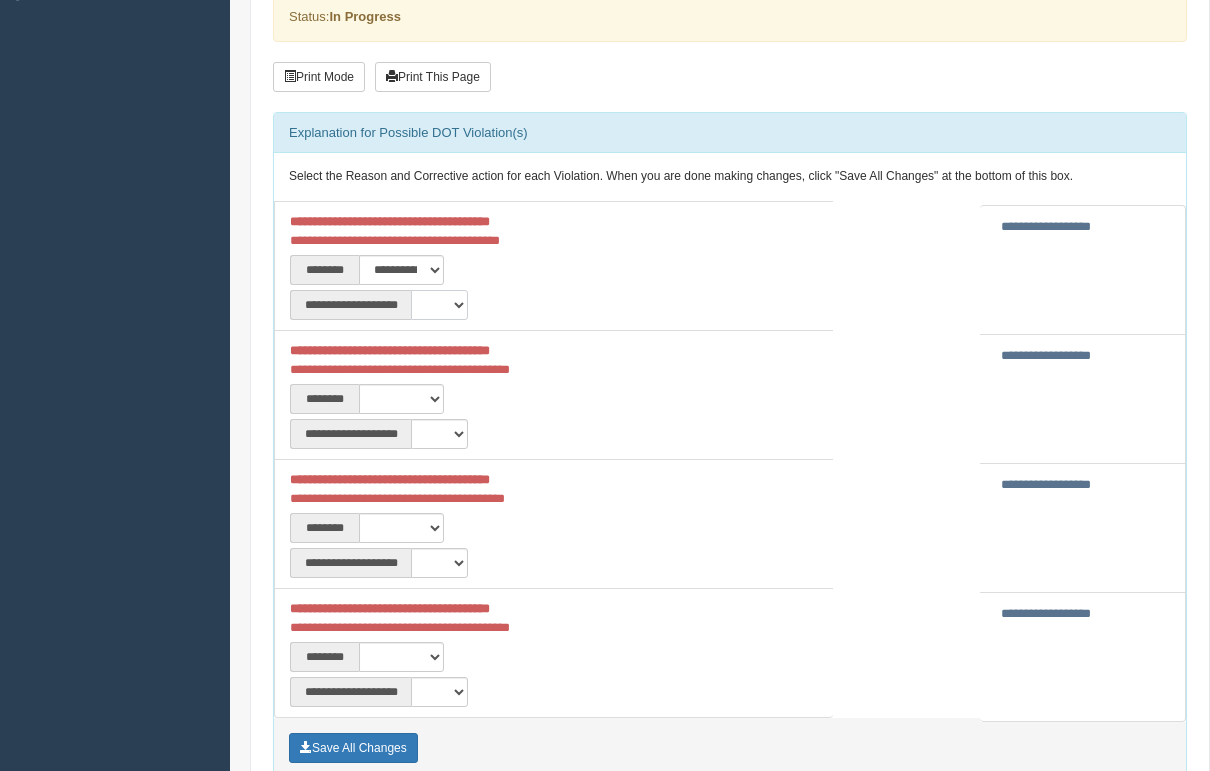 select on "**" 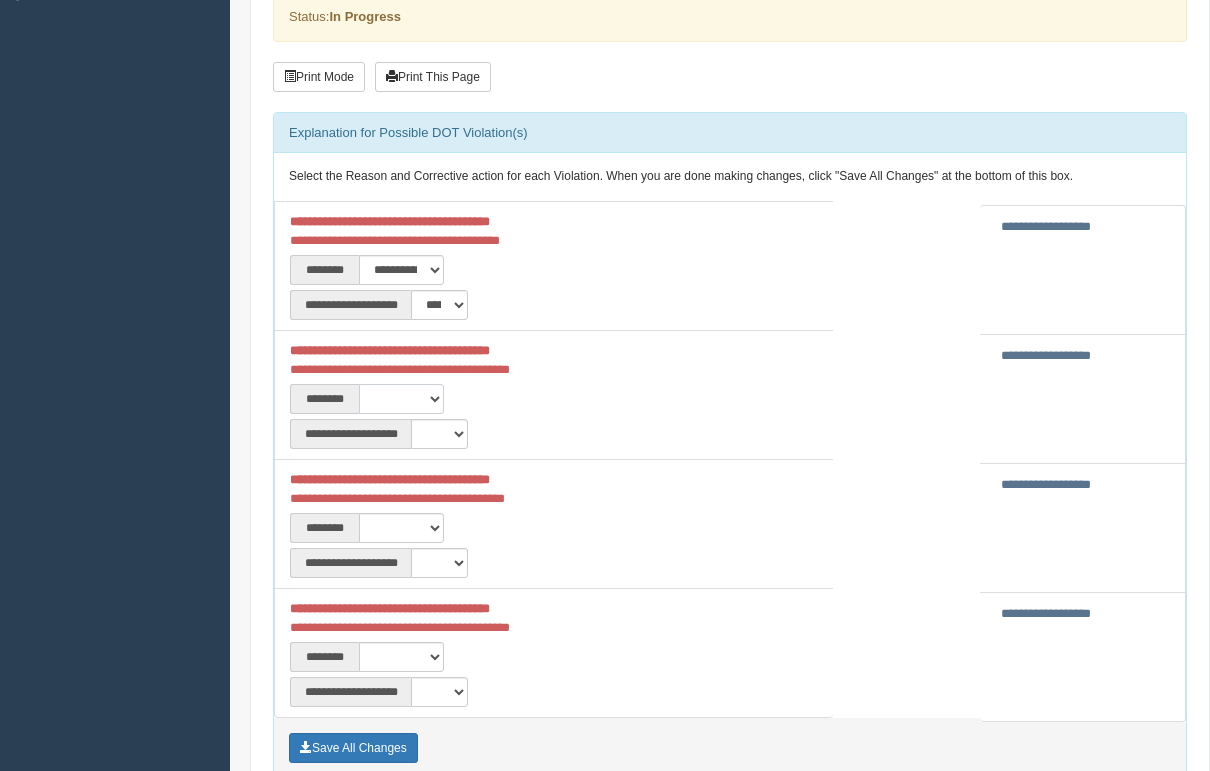 click on "**********" at bounding box center [401, 399] 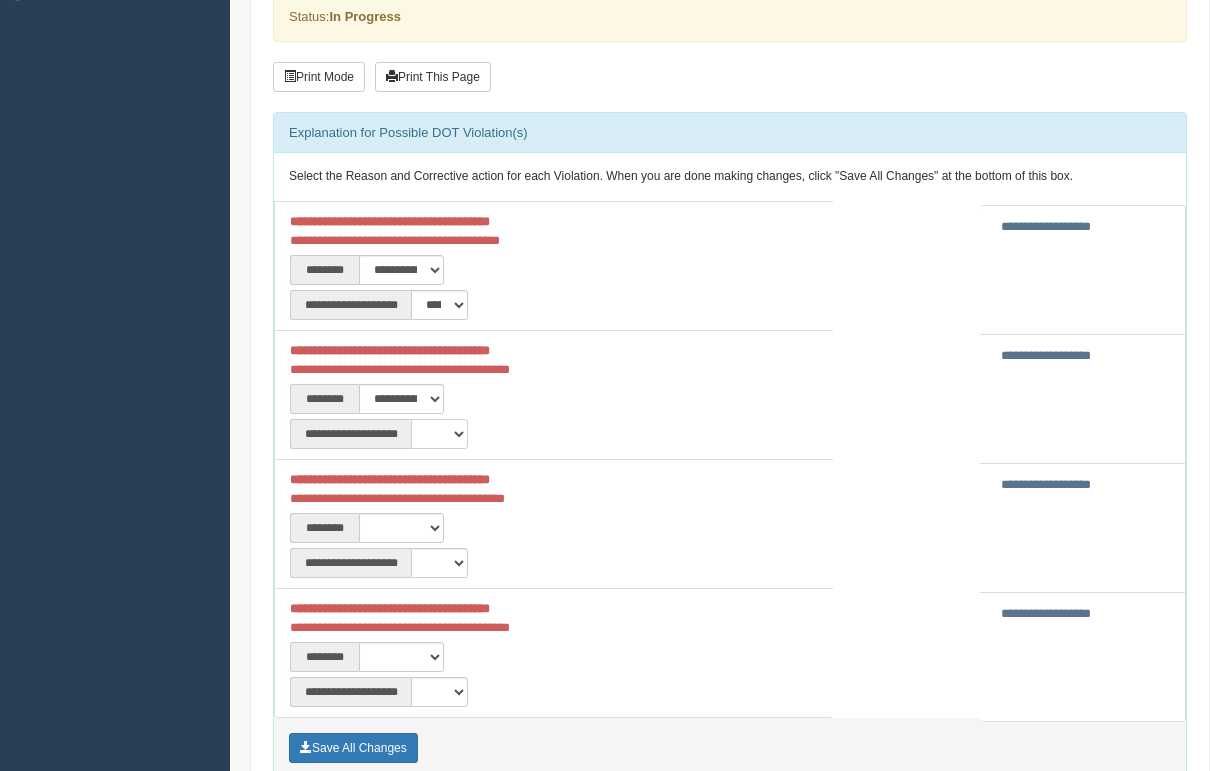 click on "**********" at bounding box center [439, 434] 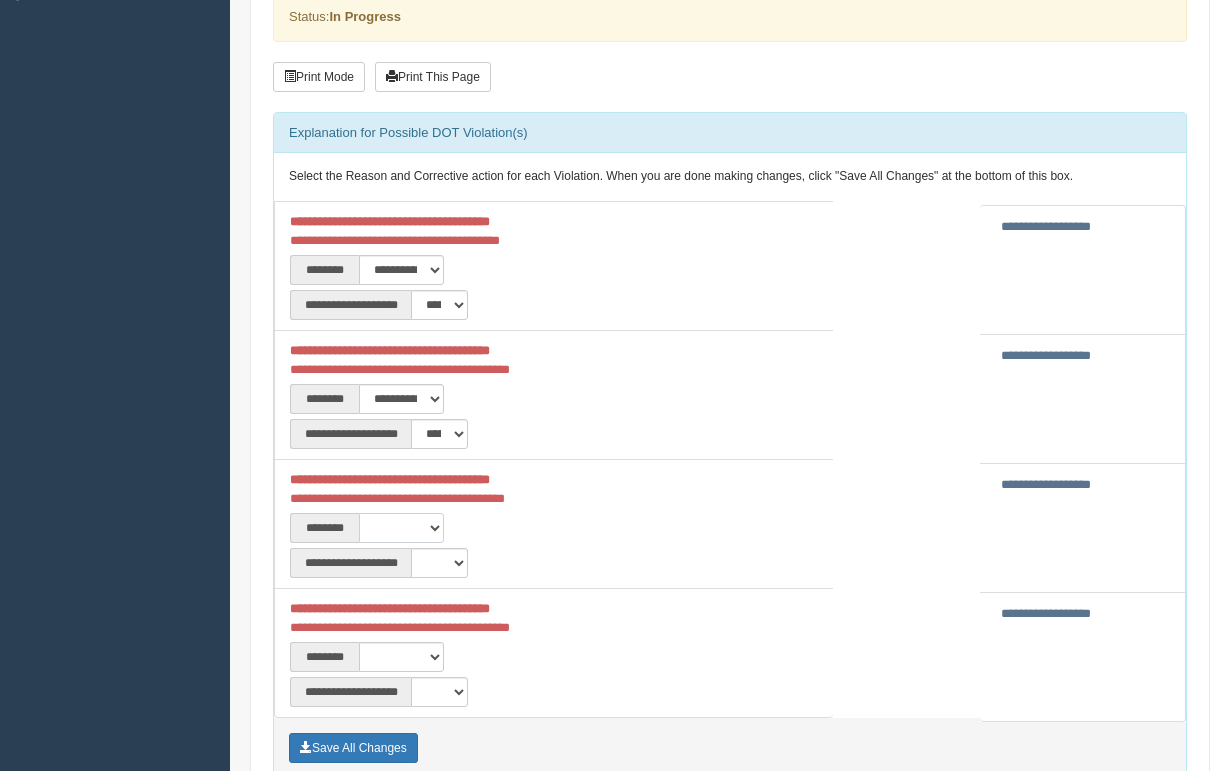 click on "**********" at bounding box center [401, 528] 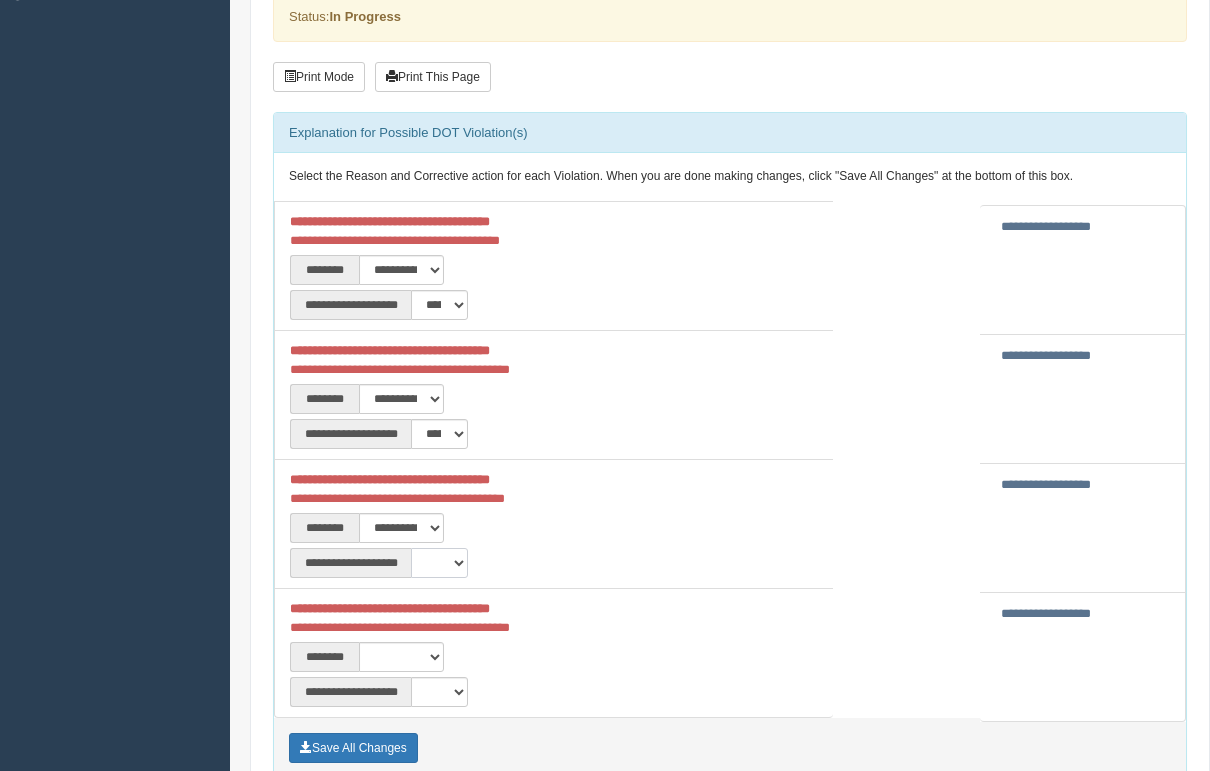 click on "**********" at bounding box center (439, 563) 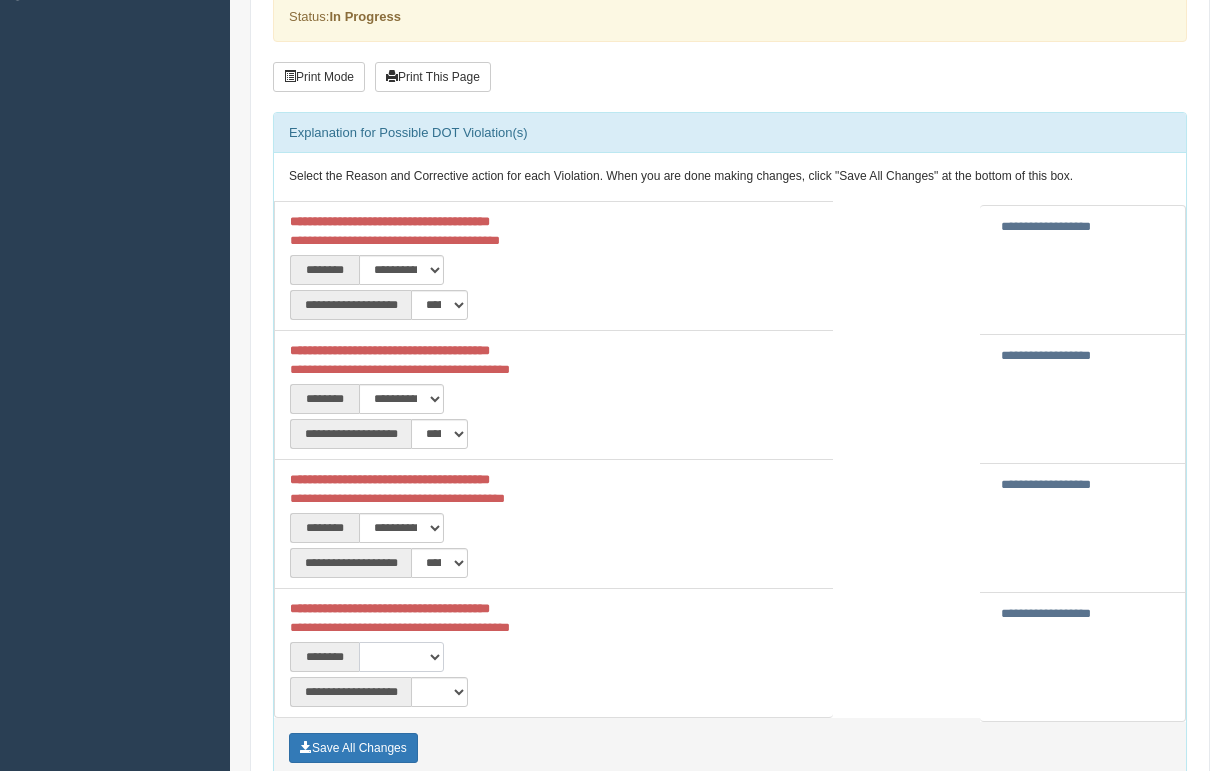 click on "**********" at bounding box center (401, 657) 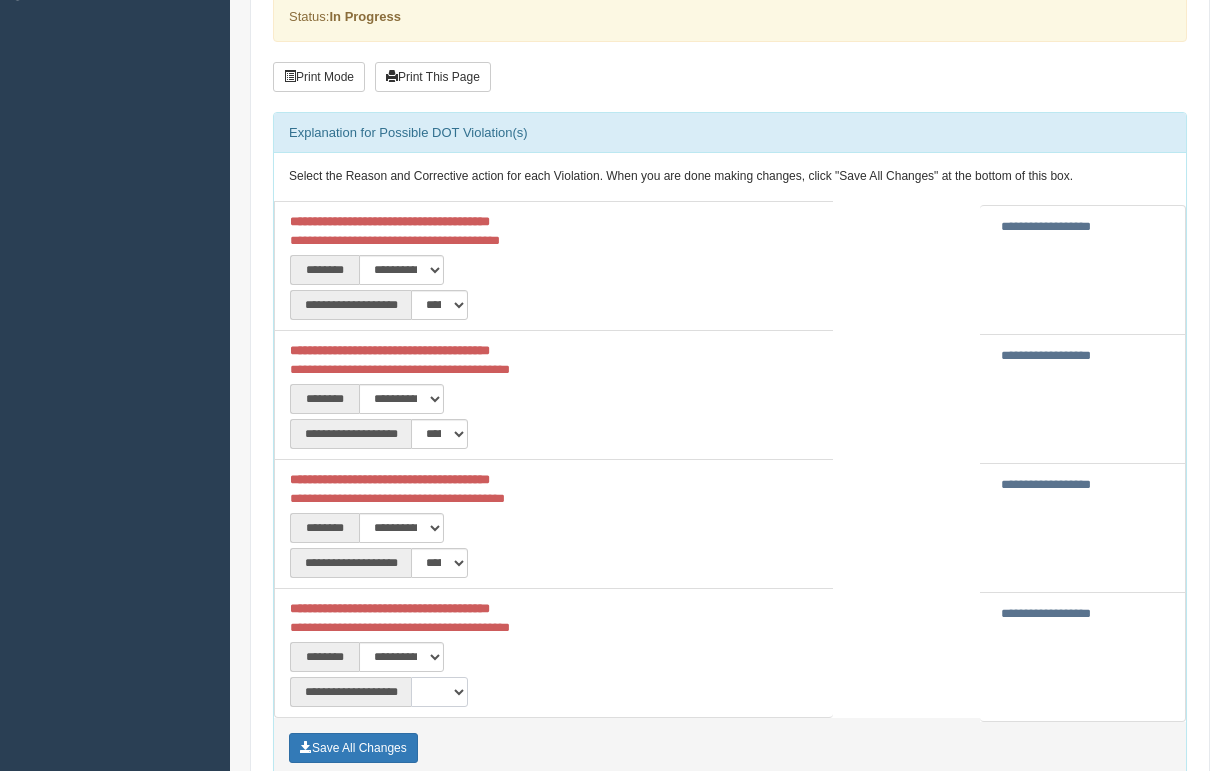 click on "**********" at bounding box center [439, 692] 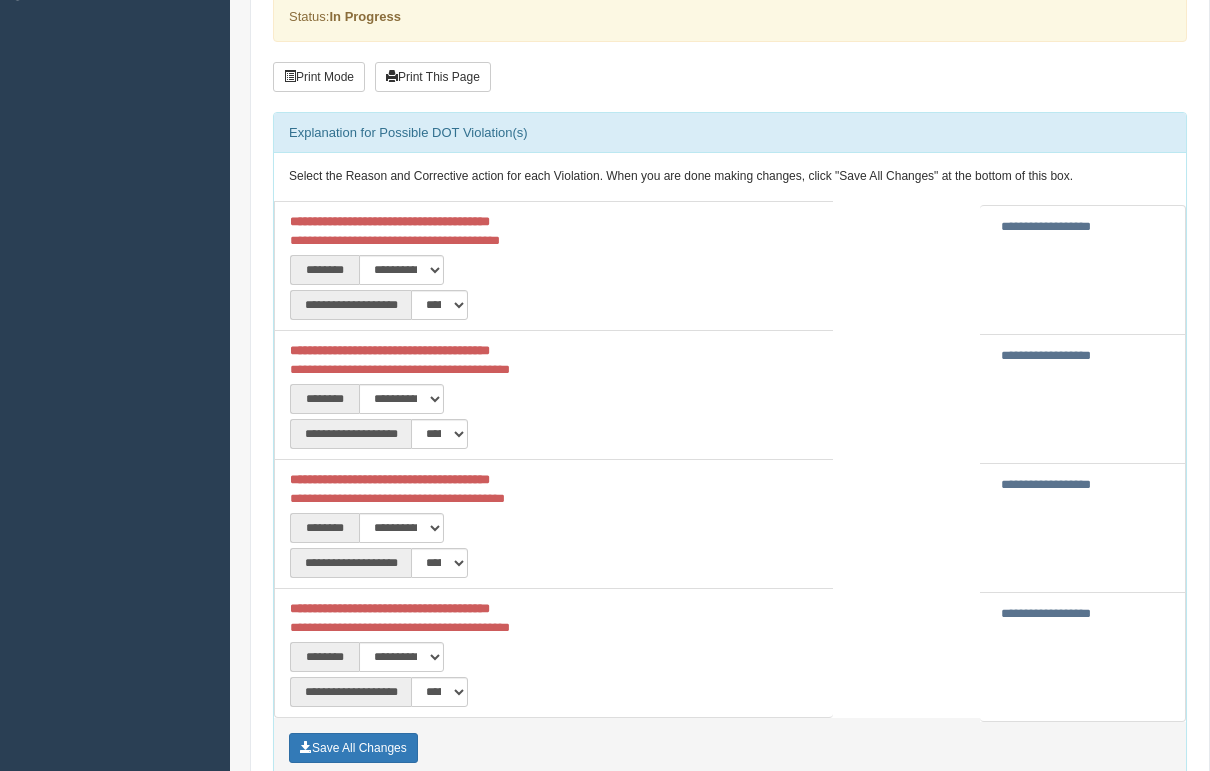click on "Save All Changes" at bounding box center [353, 748] 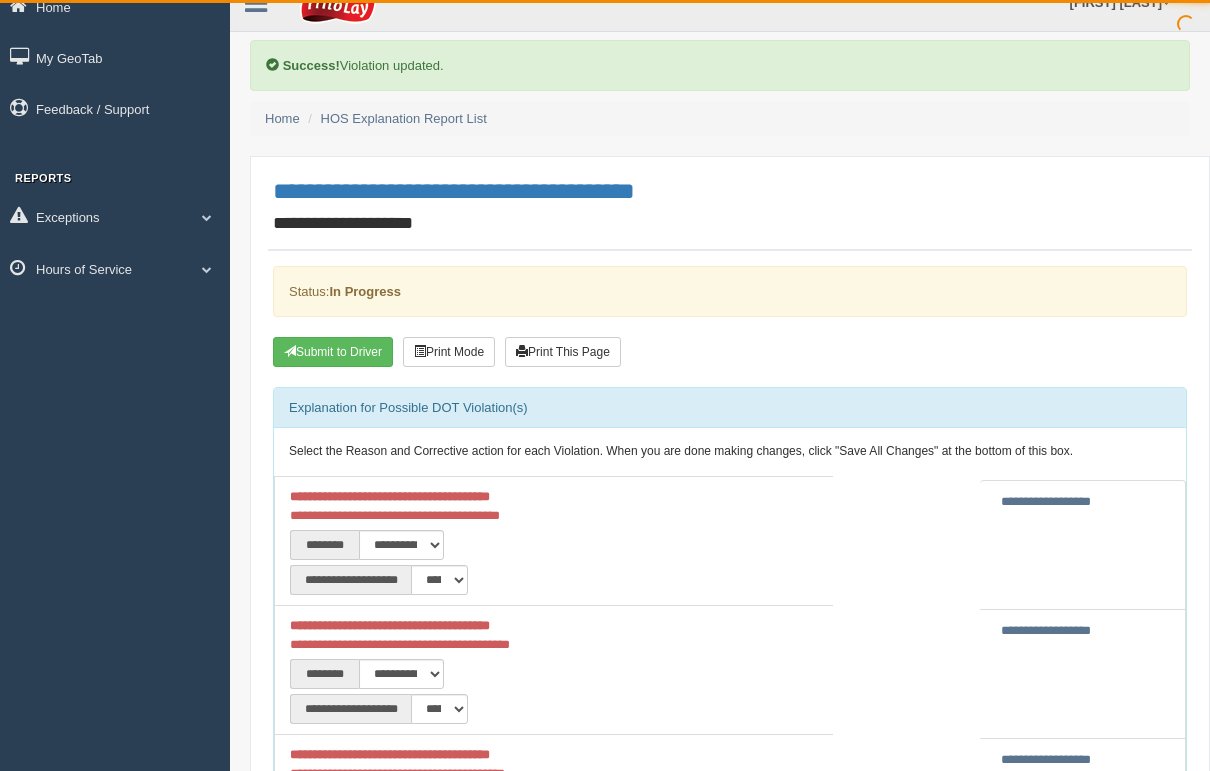 scroll, scrollTop: 26, scrollLeft: 0, axis: vertical 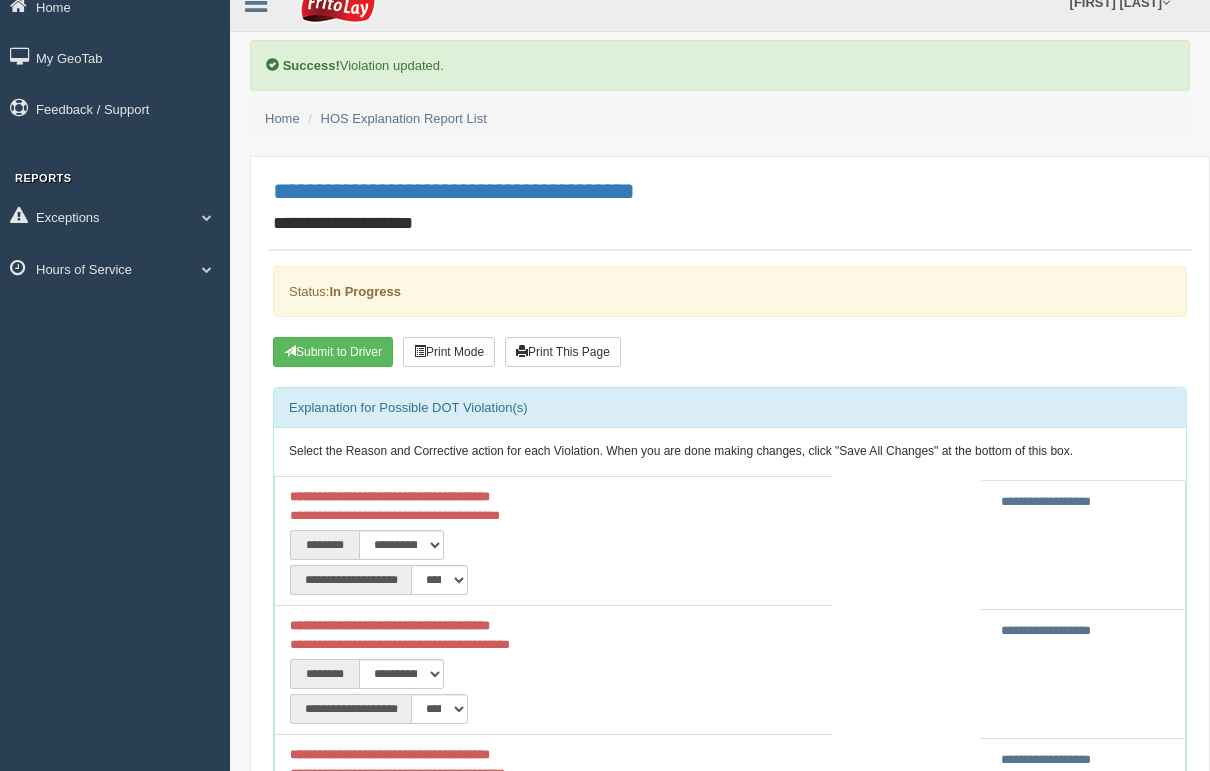 click on "Submit to Driver" at bounding box center [333, 352] 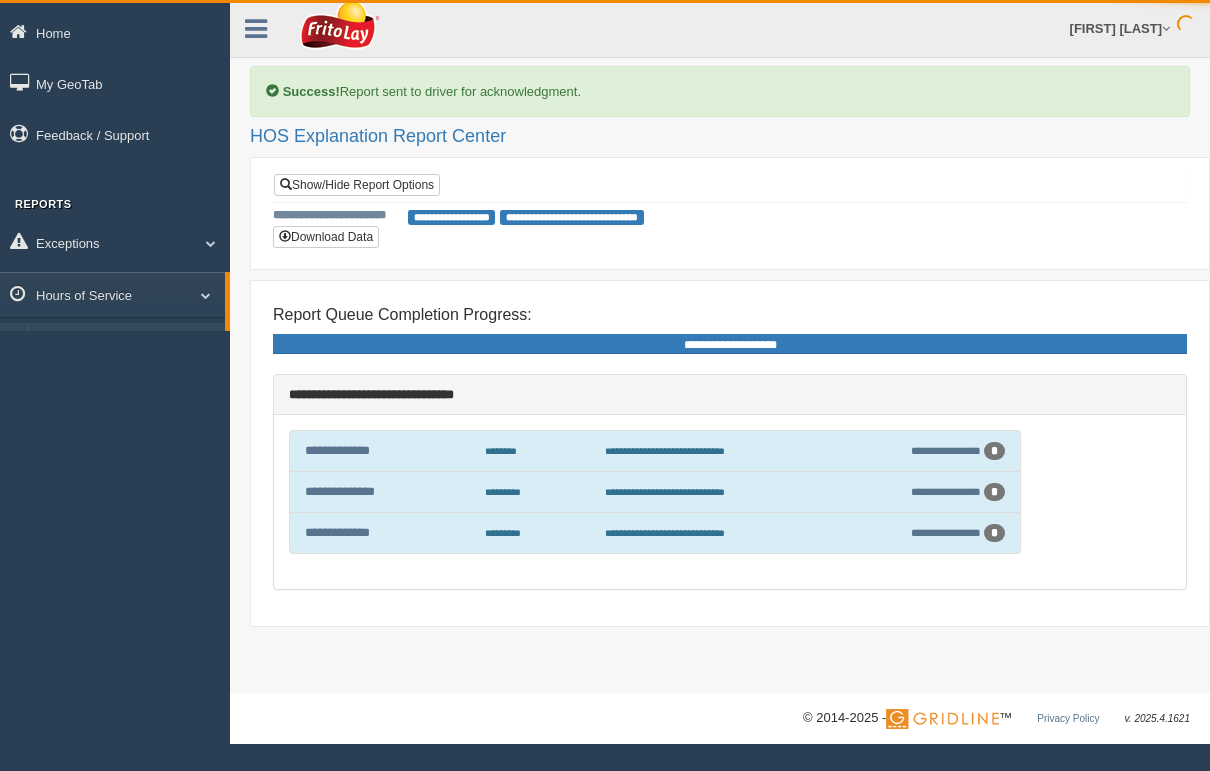 scroll, scrollTop: 0, scrollLeft: 0, axis: both 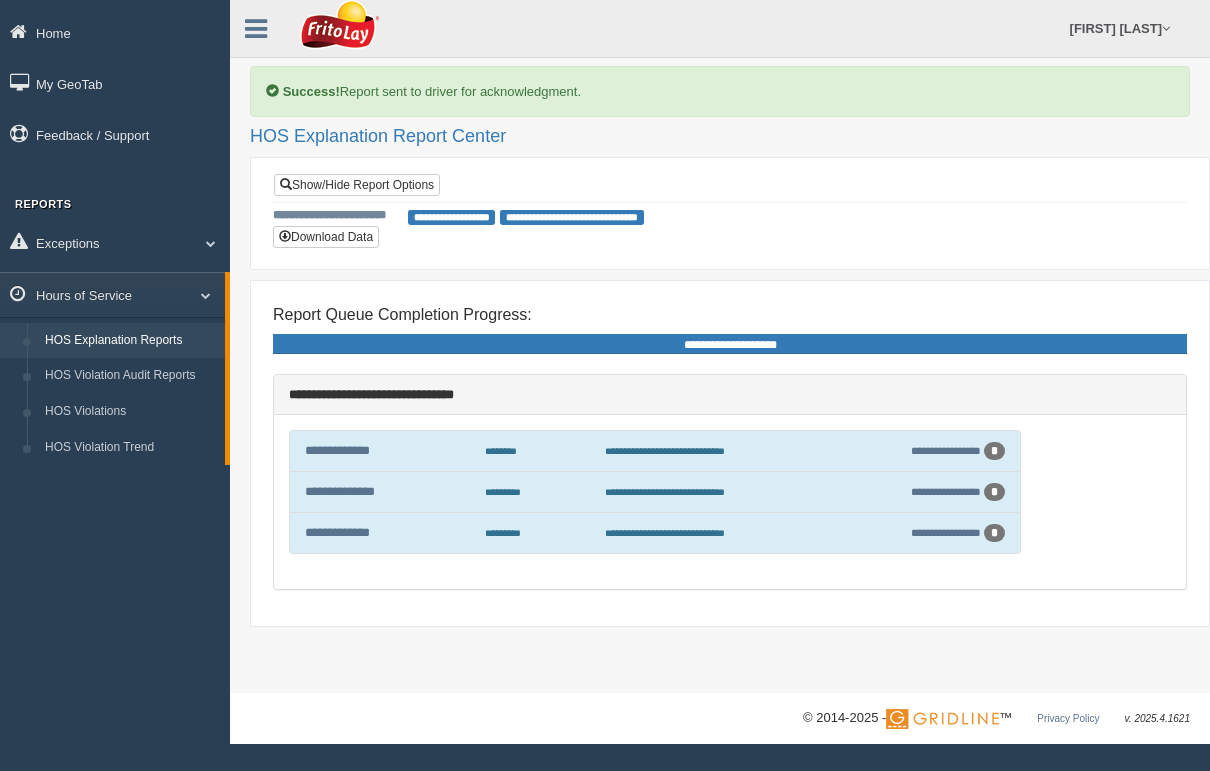 click on "HOS Violations" at bounding box center [130, 412] 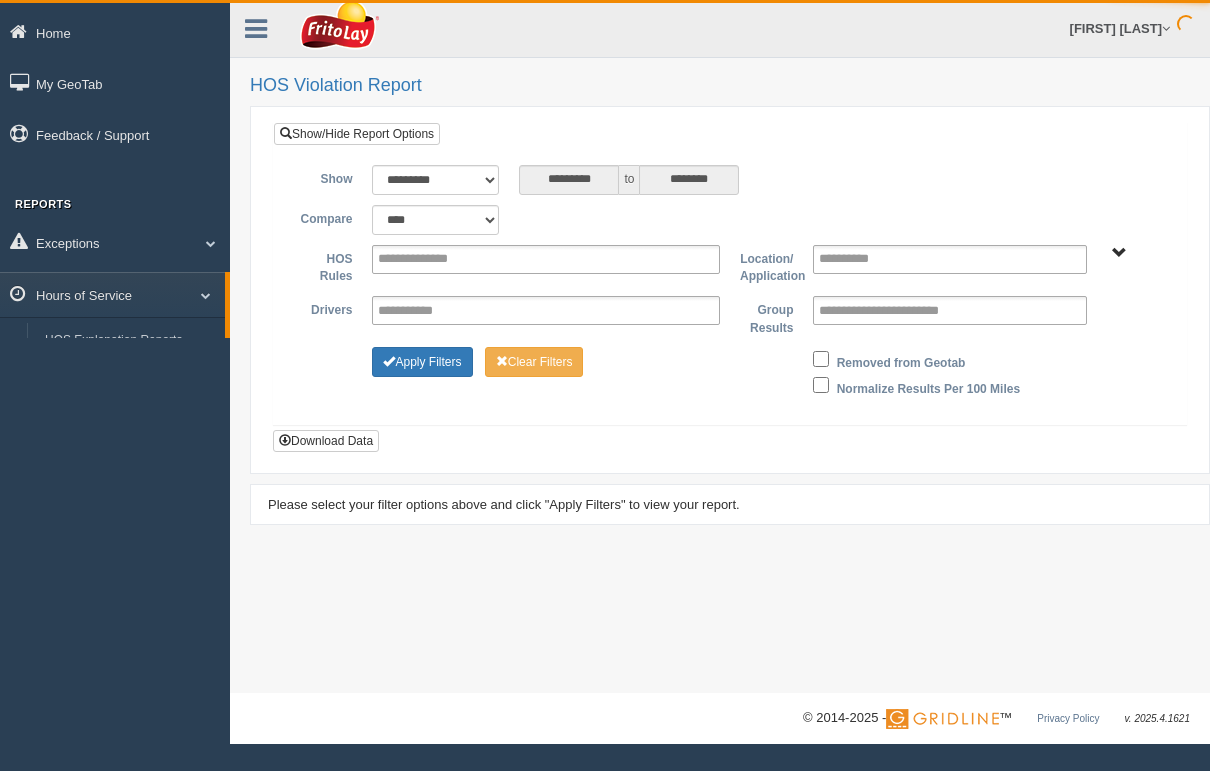 scroll, scrollTop: 0, scrollLeft: 0, axis: both 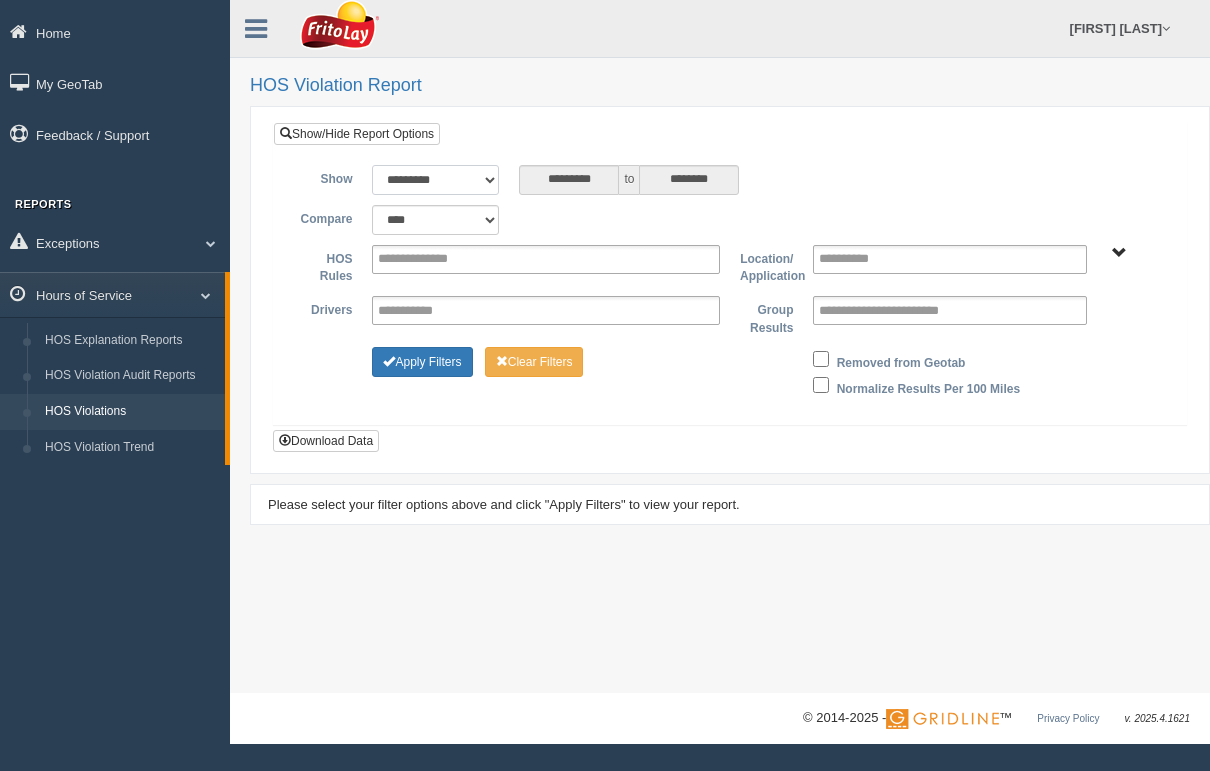 click on "**********" at bounding box center (435, 180) 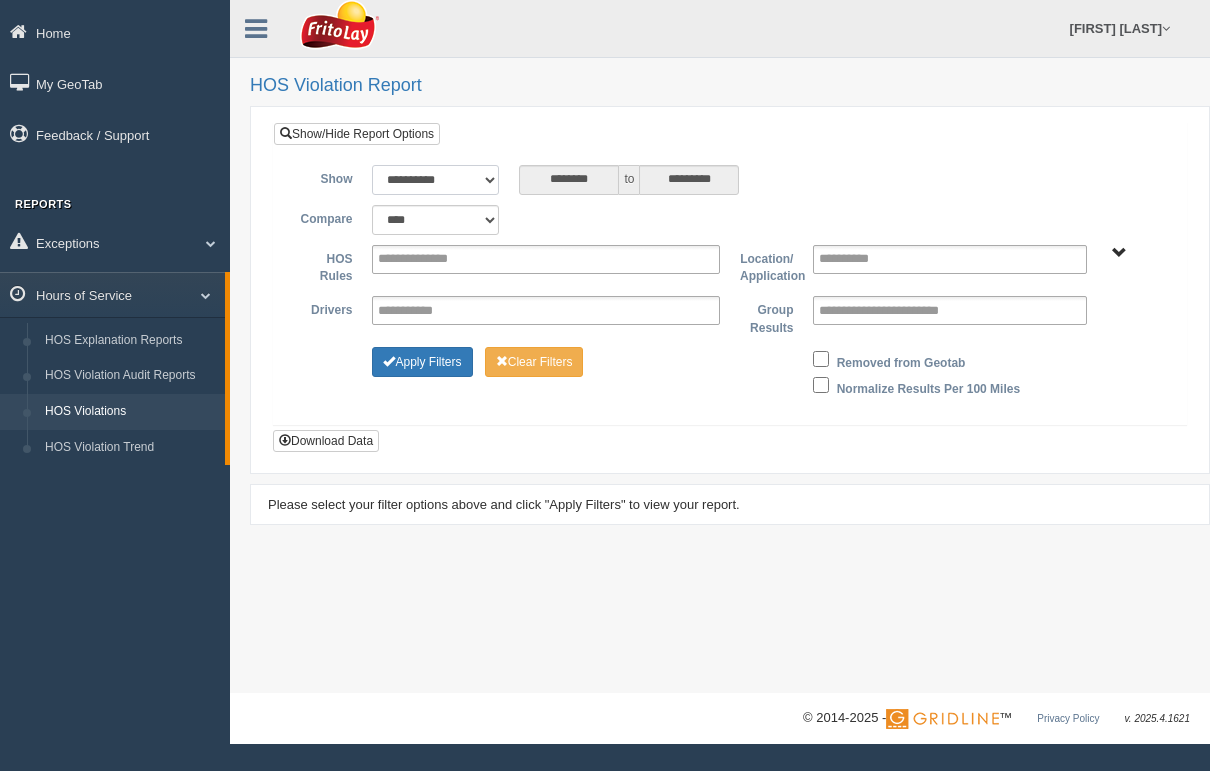 click on "**********" at bounding box center [435, 180] 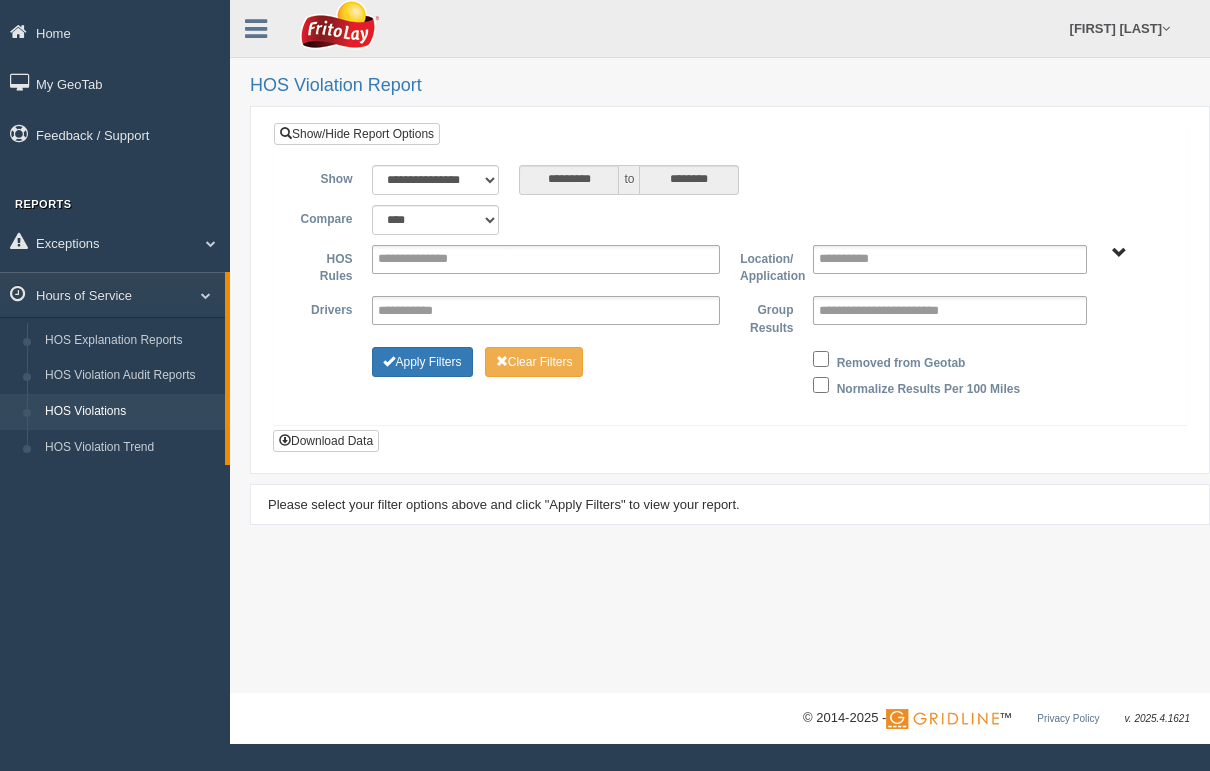 click on "Apply Filters" at bounding box center [422, 362] 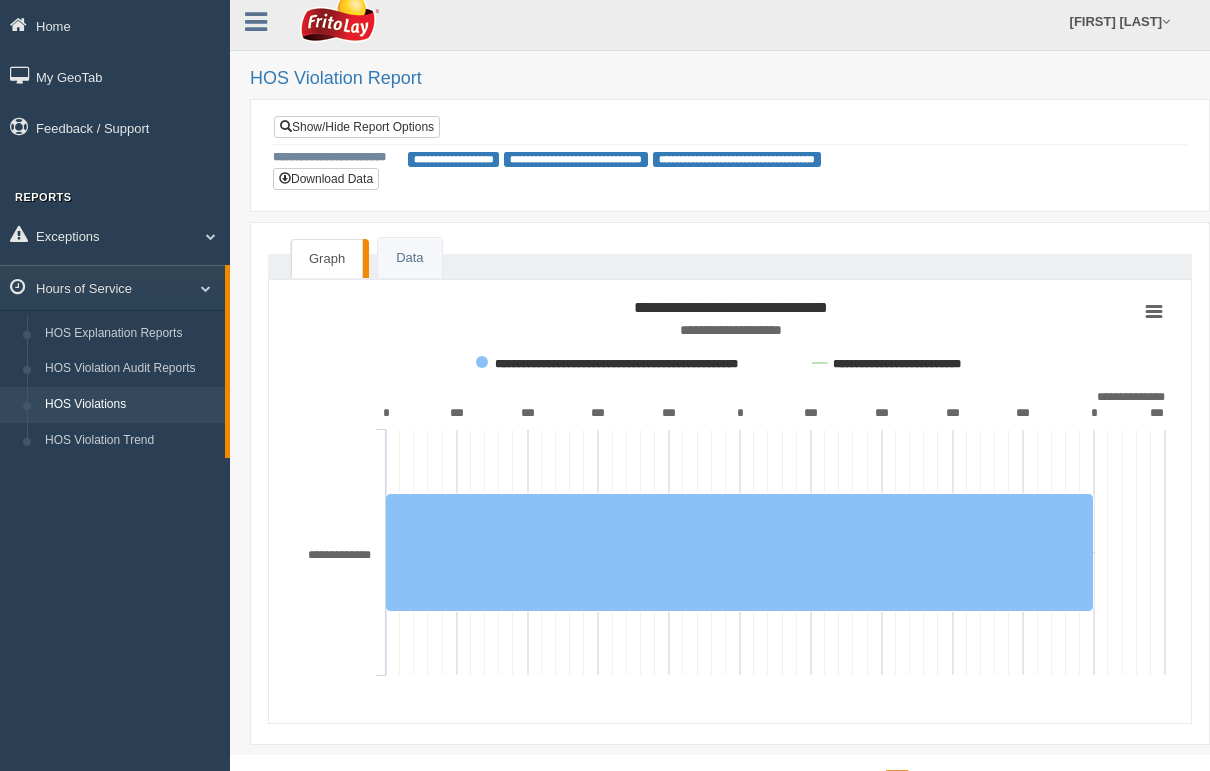 scroll, scrollTop: 7, scrollLeft: 0, axis: vertical 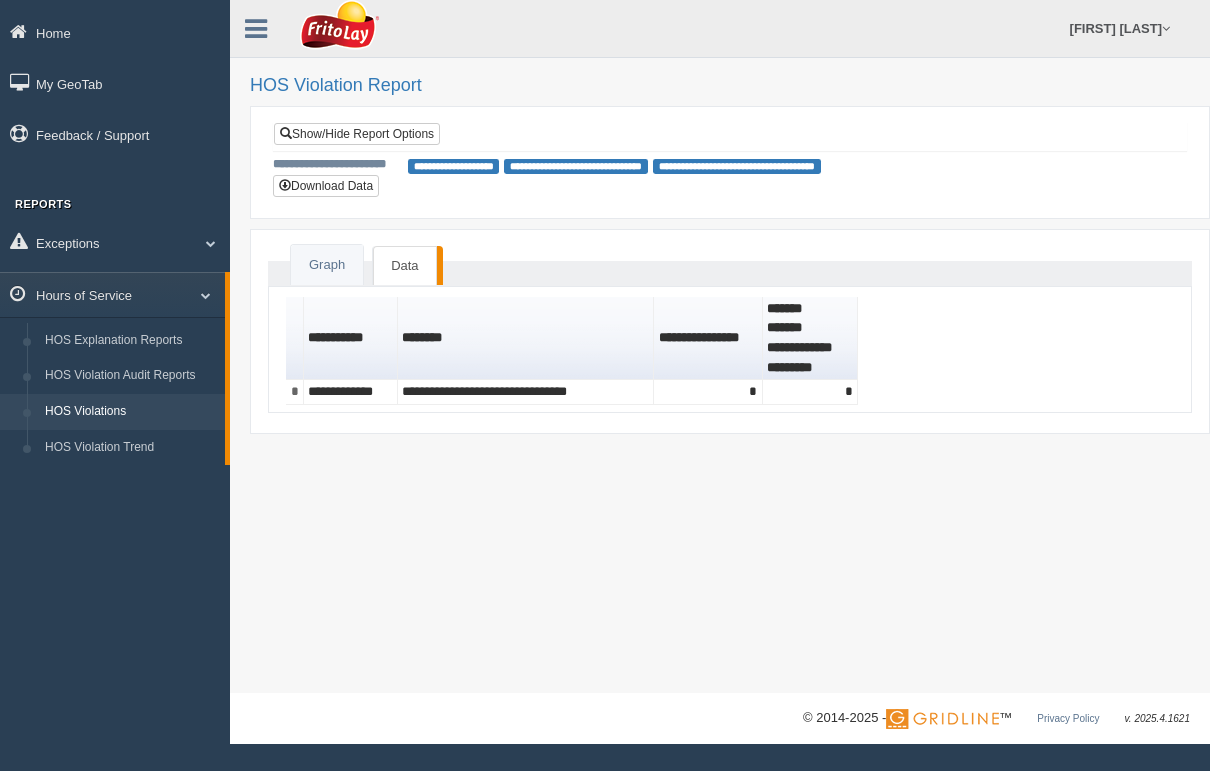 click on "Graph" at bounding box center (327, 265) 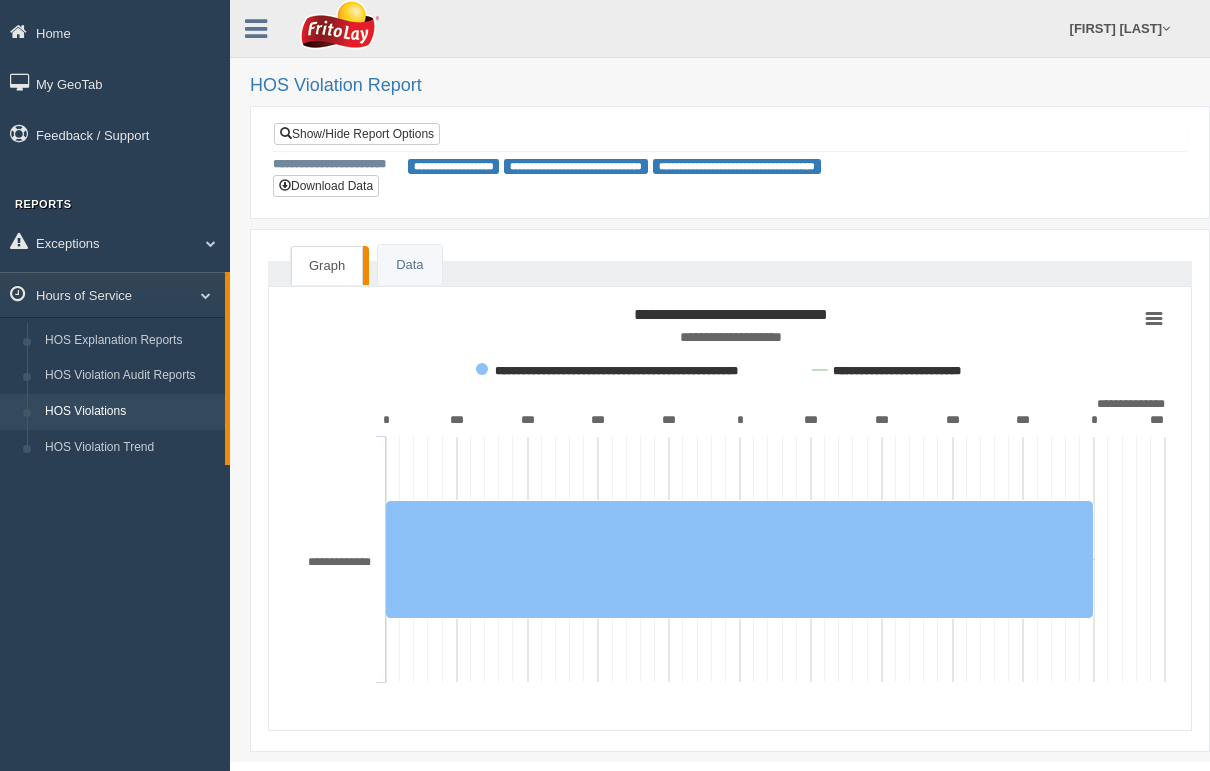click on "Show/Hide Report Options" at bounding box center (357, 134) 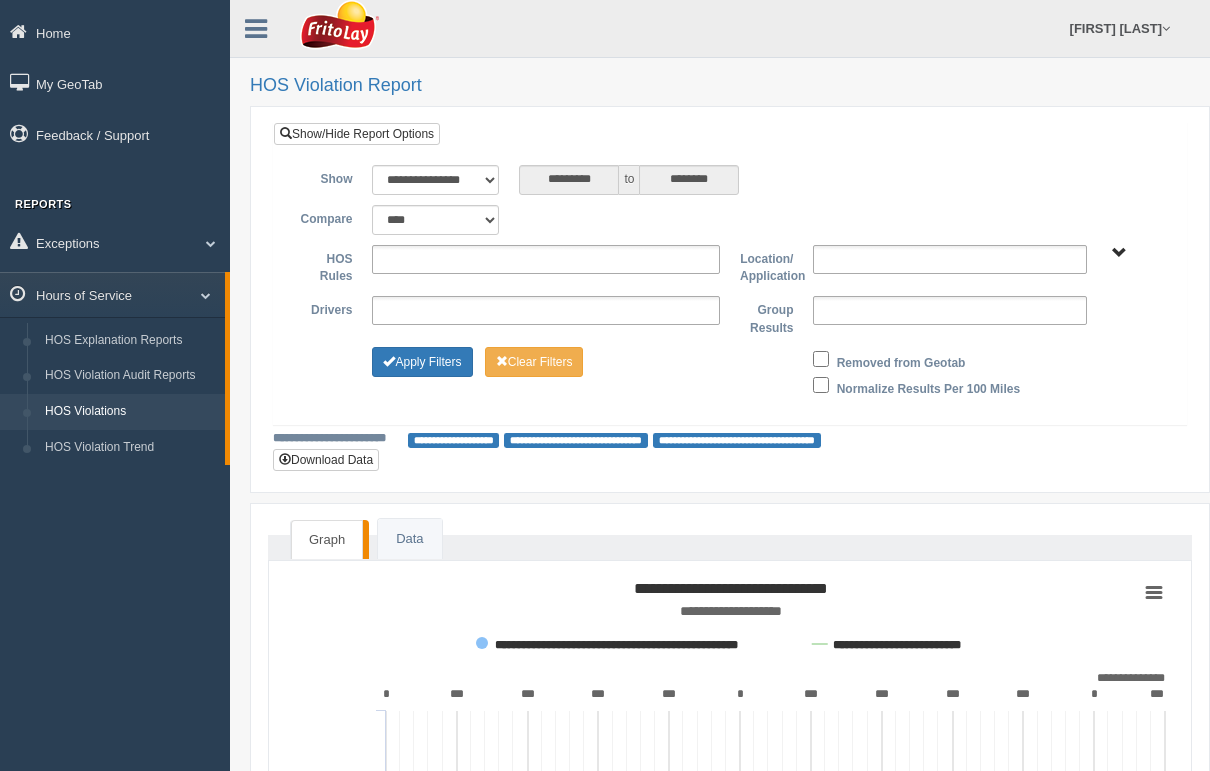 click on "Apply Filters" at bounding box center [422, 362] 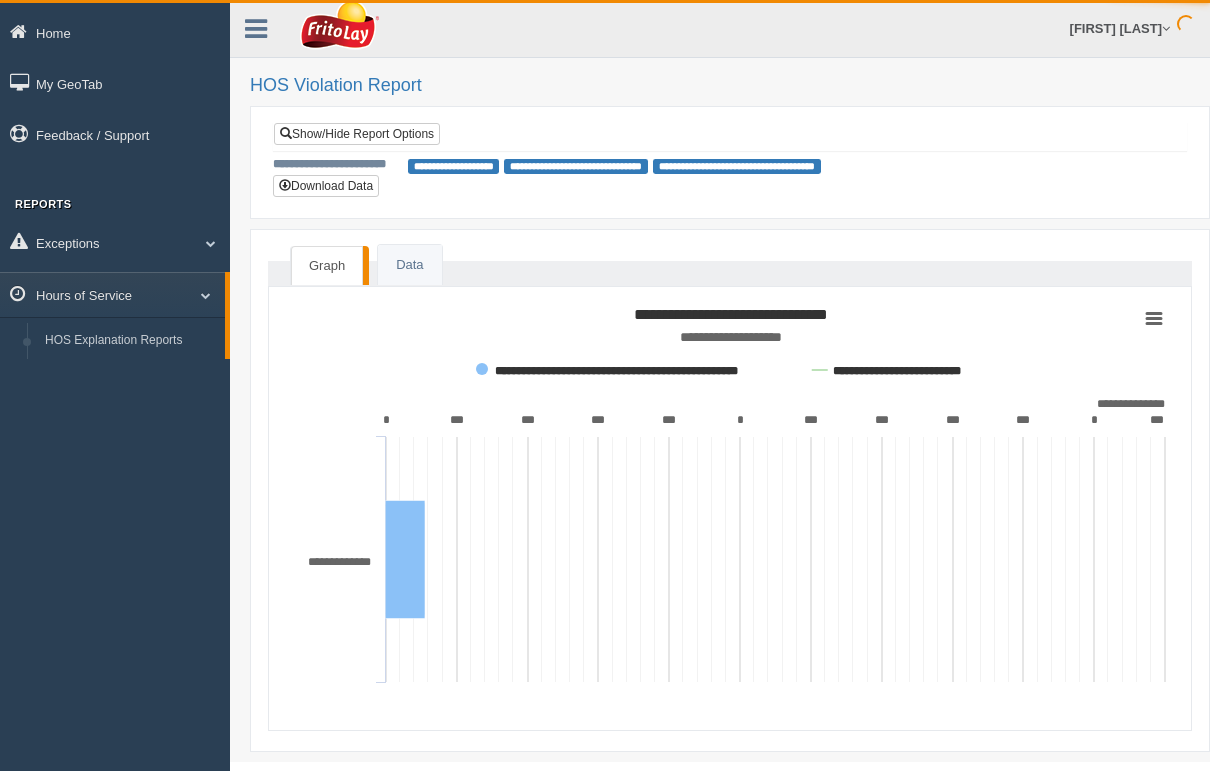 scroll, scrollTop: 2, scrollLeft: 0, axis: vertical 